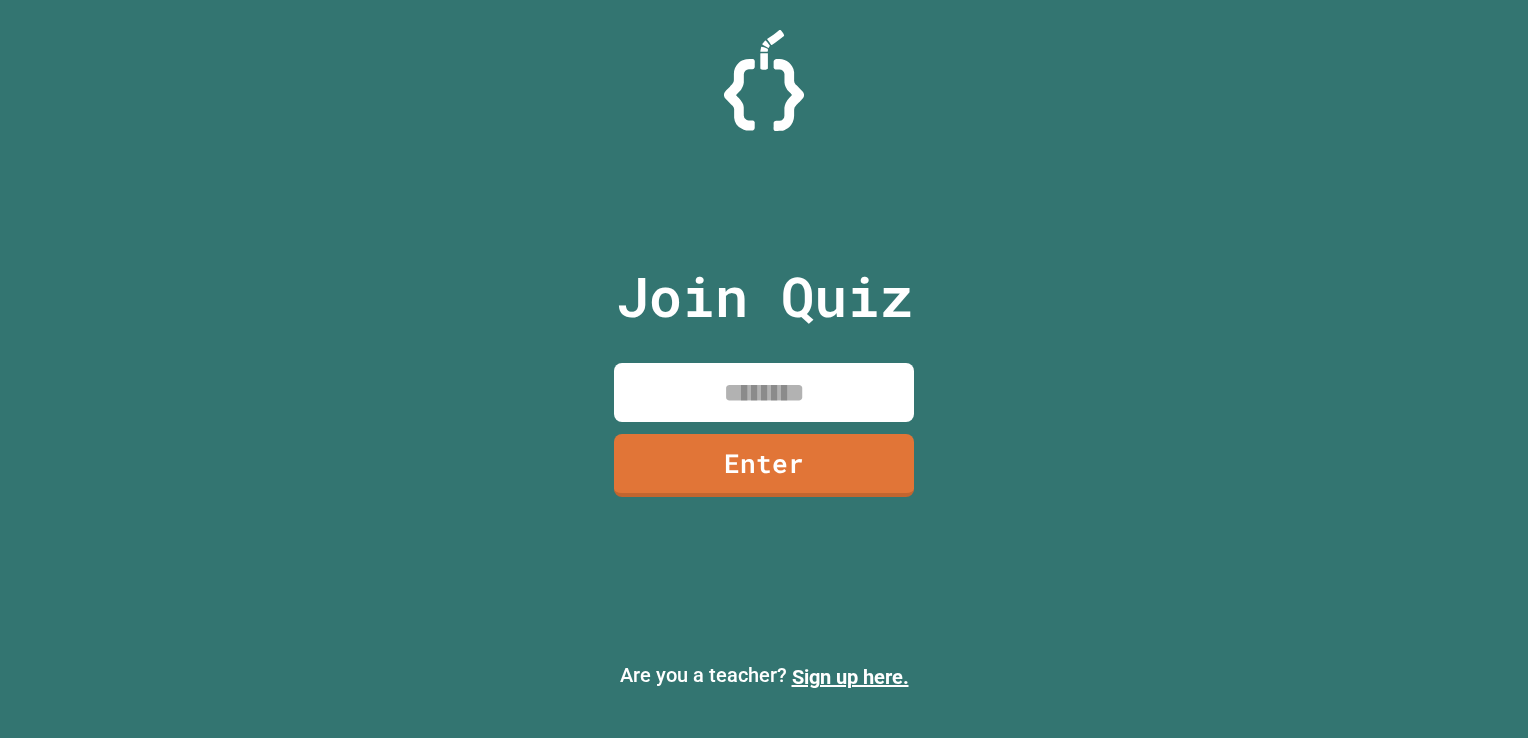 scroll, scrollTop: 0, scrollLeft: 0, axis: both 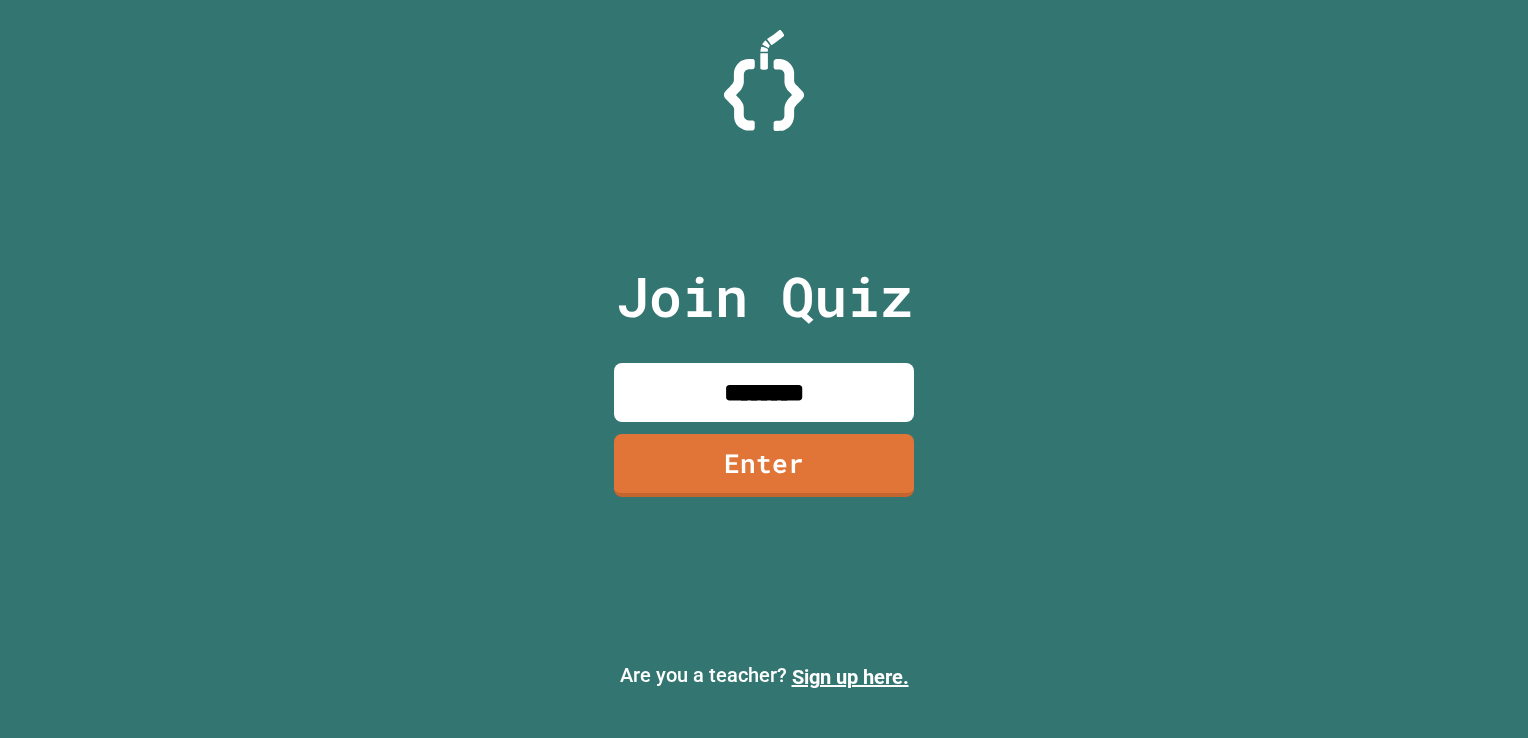 type on "********" 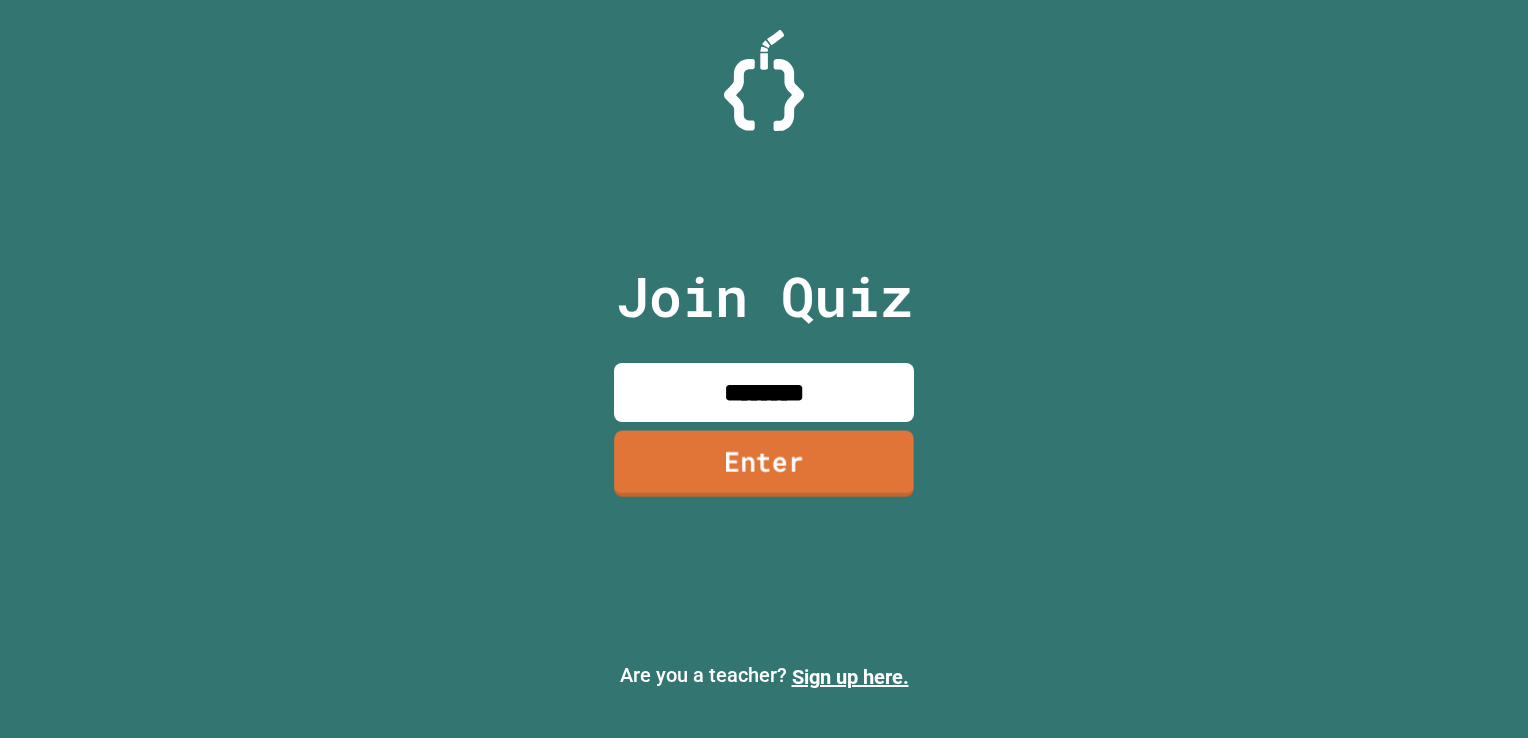 click on "Enter" at bounding box center (764, 464) 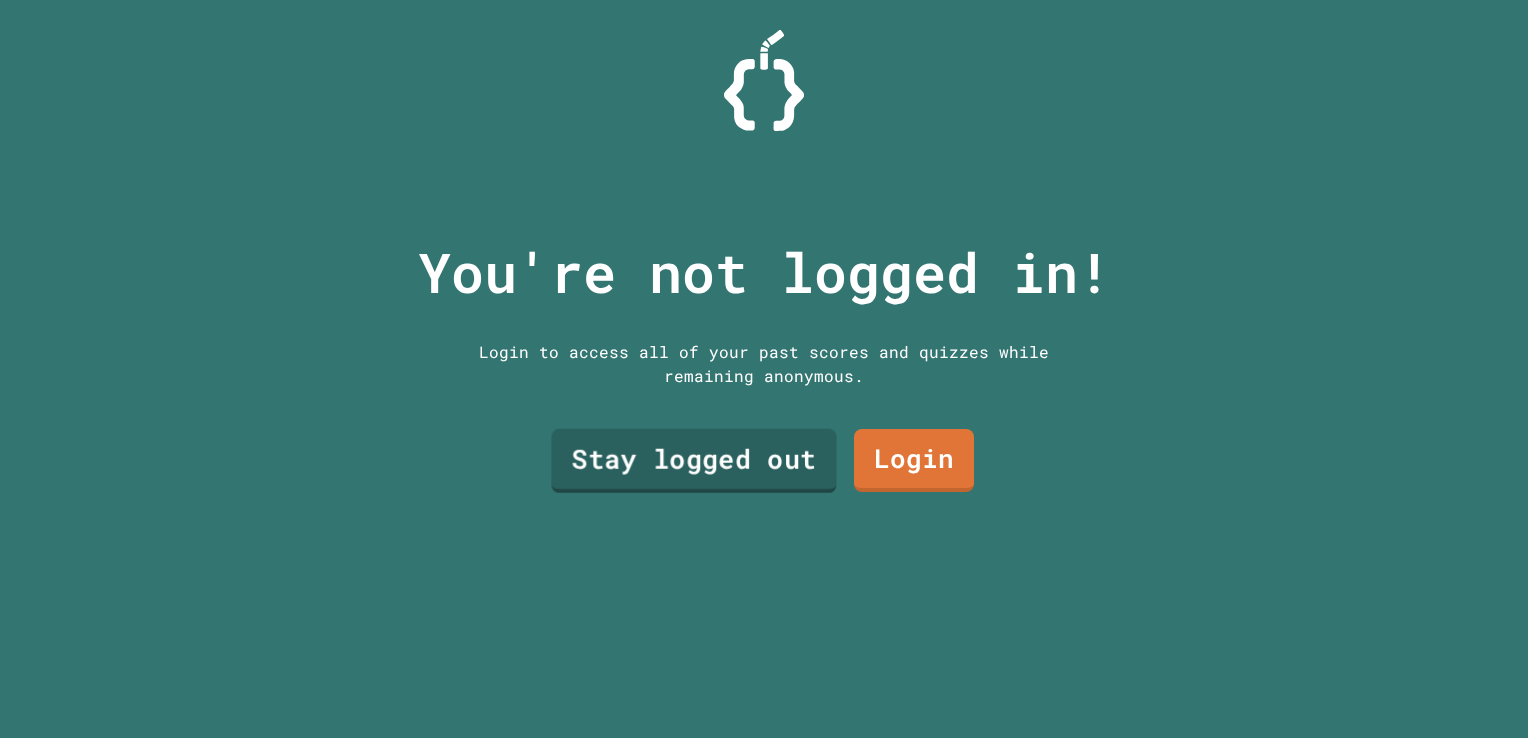 click on "Stay logged out" at bounding box center [693, 460] 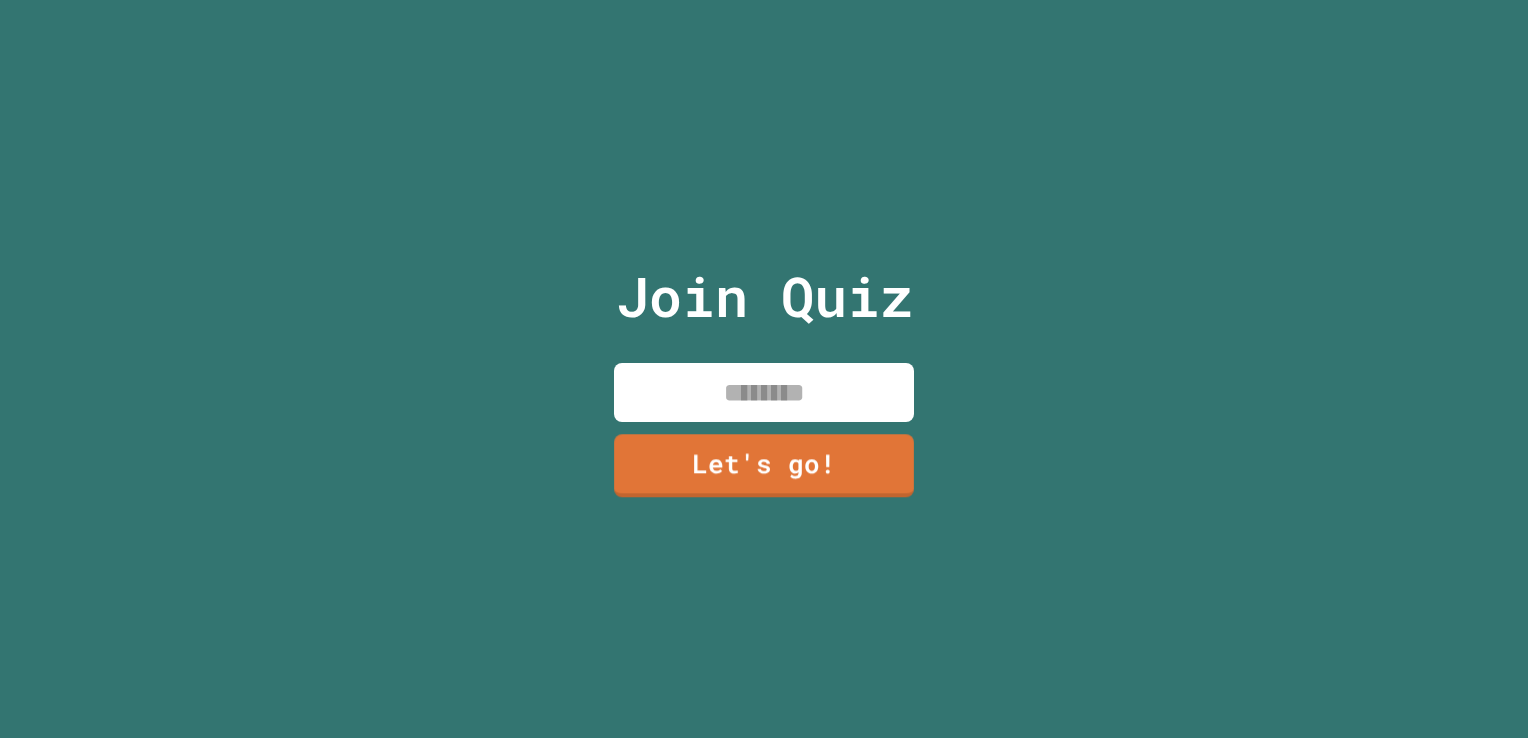 click at bounding box center (764, 392) 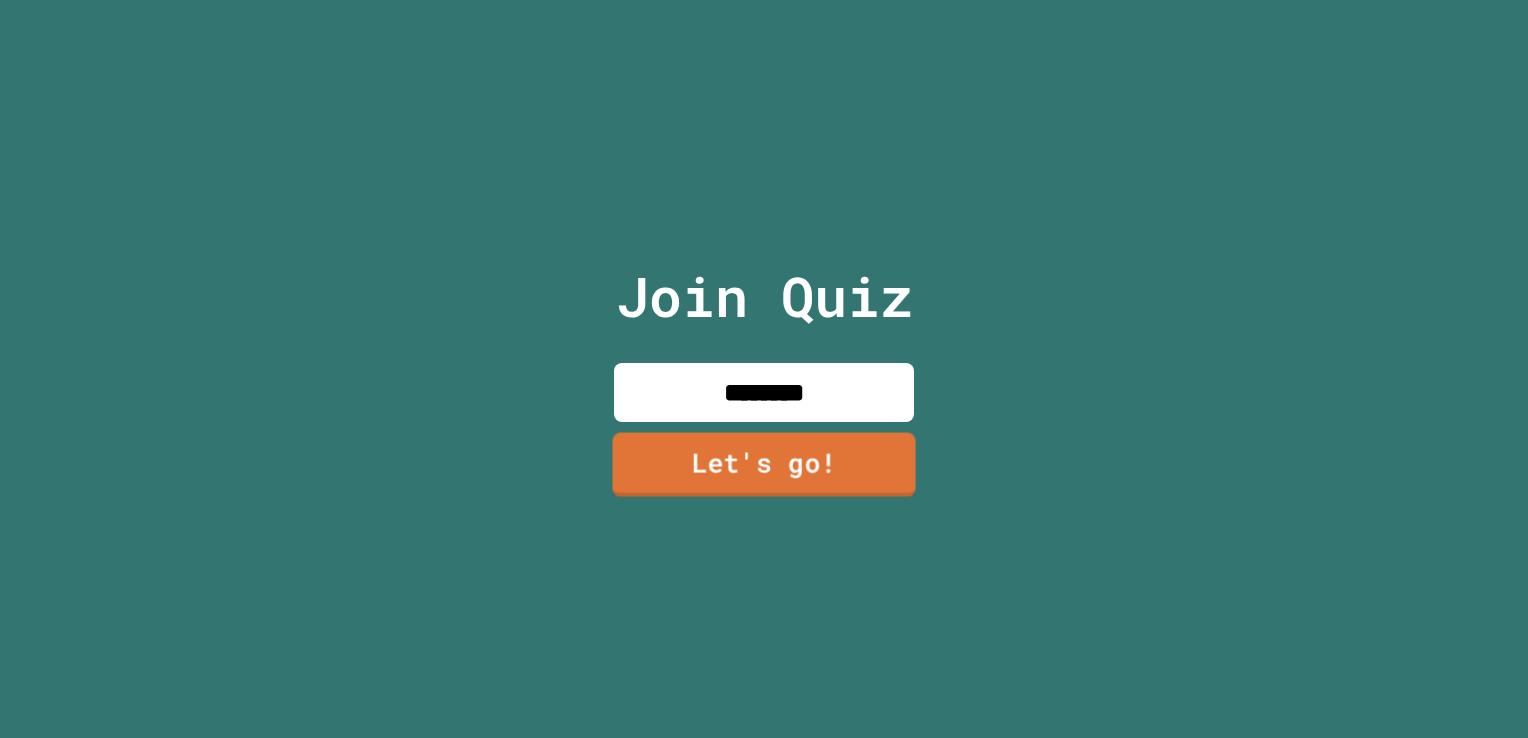 type on "********" 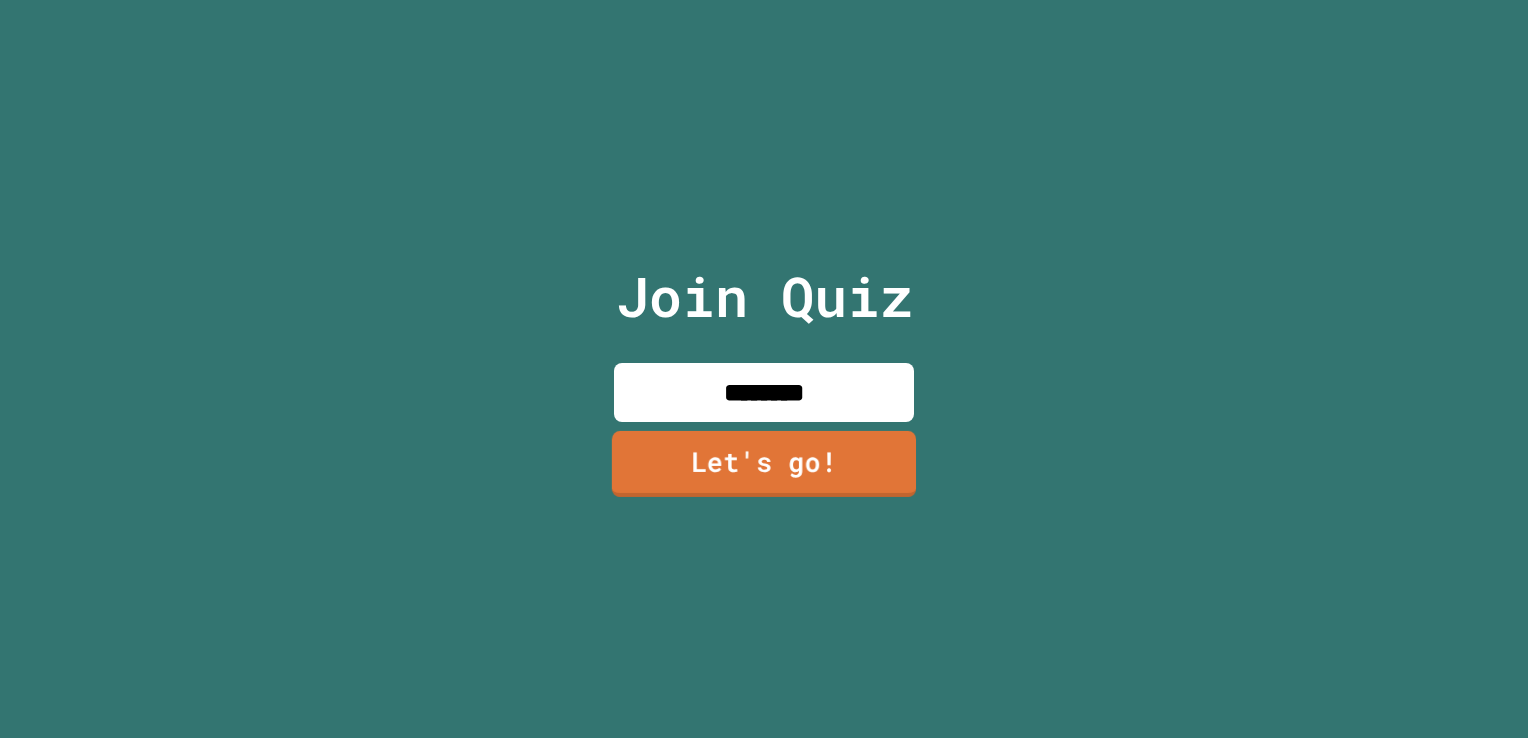 click on "Let's go!" at bounding box center (764, 464) 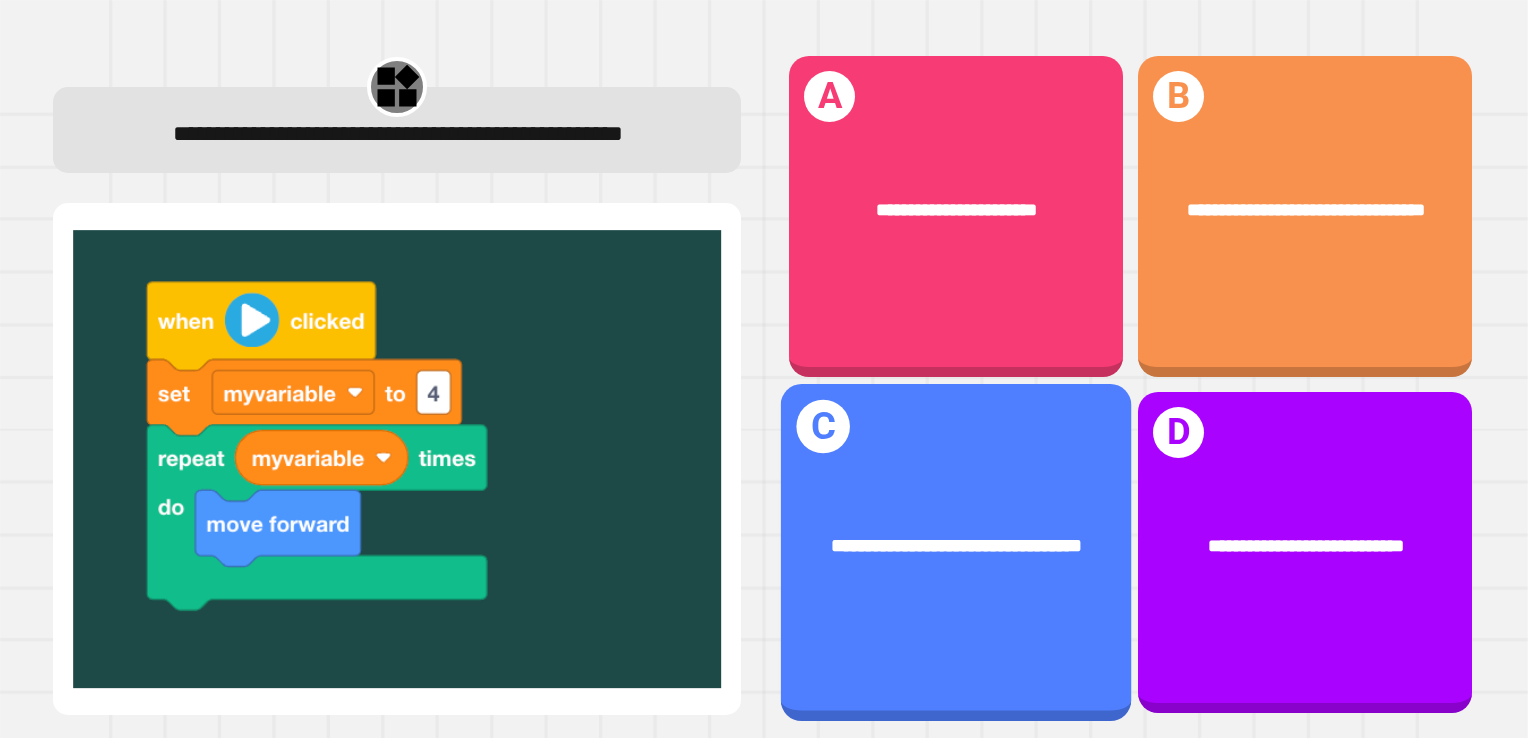 click on "**********" at bounding box center [956, 547] 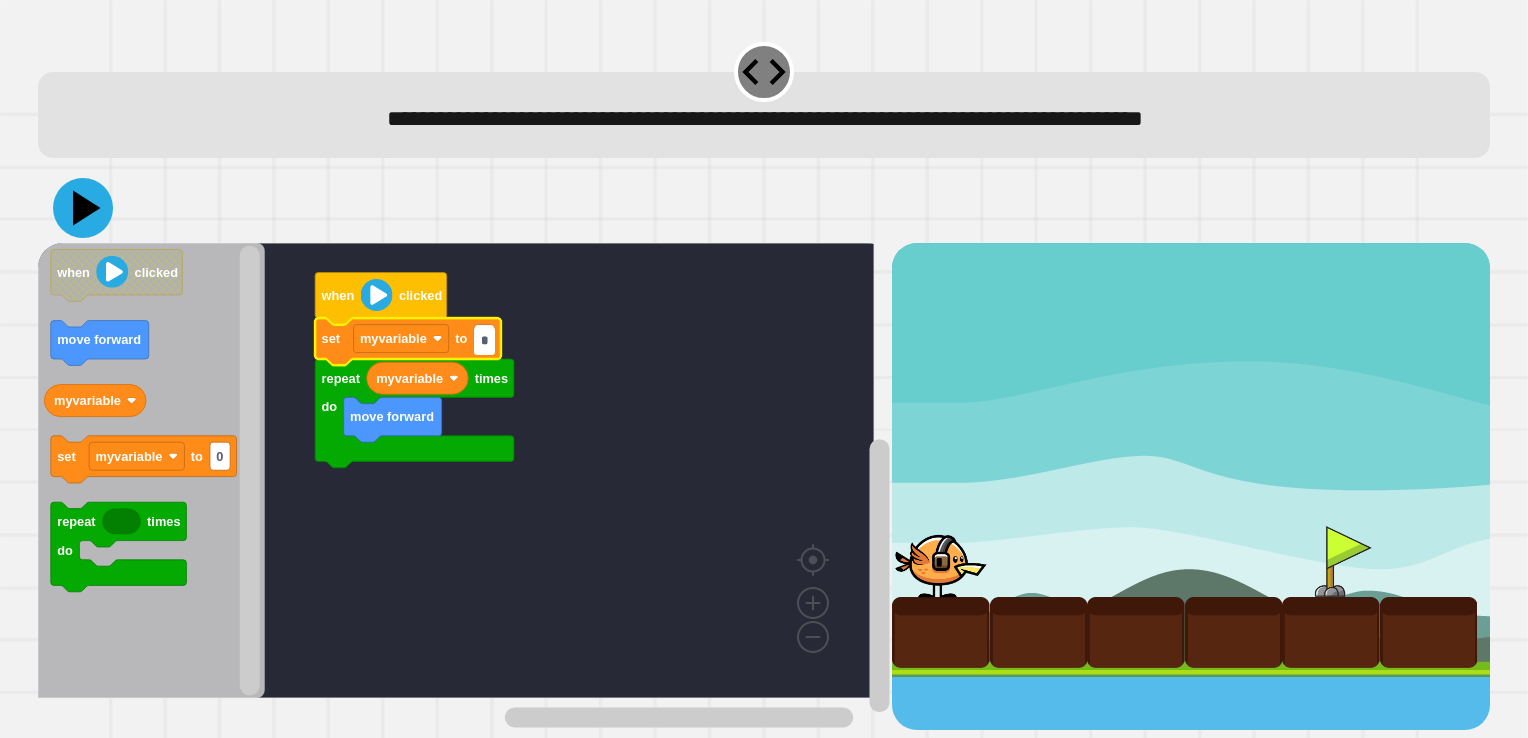 type on "*" 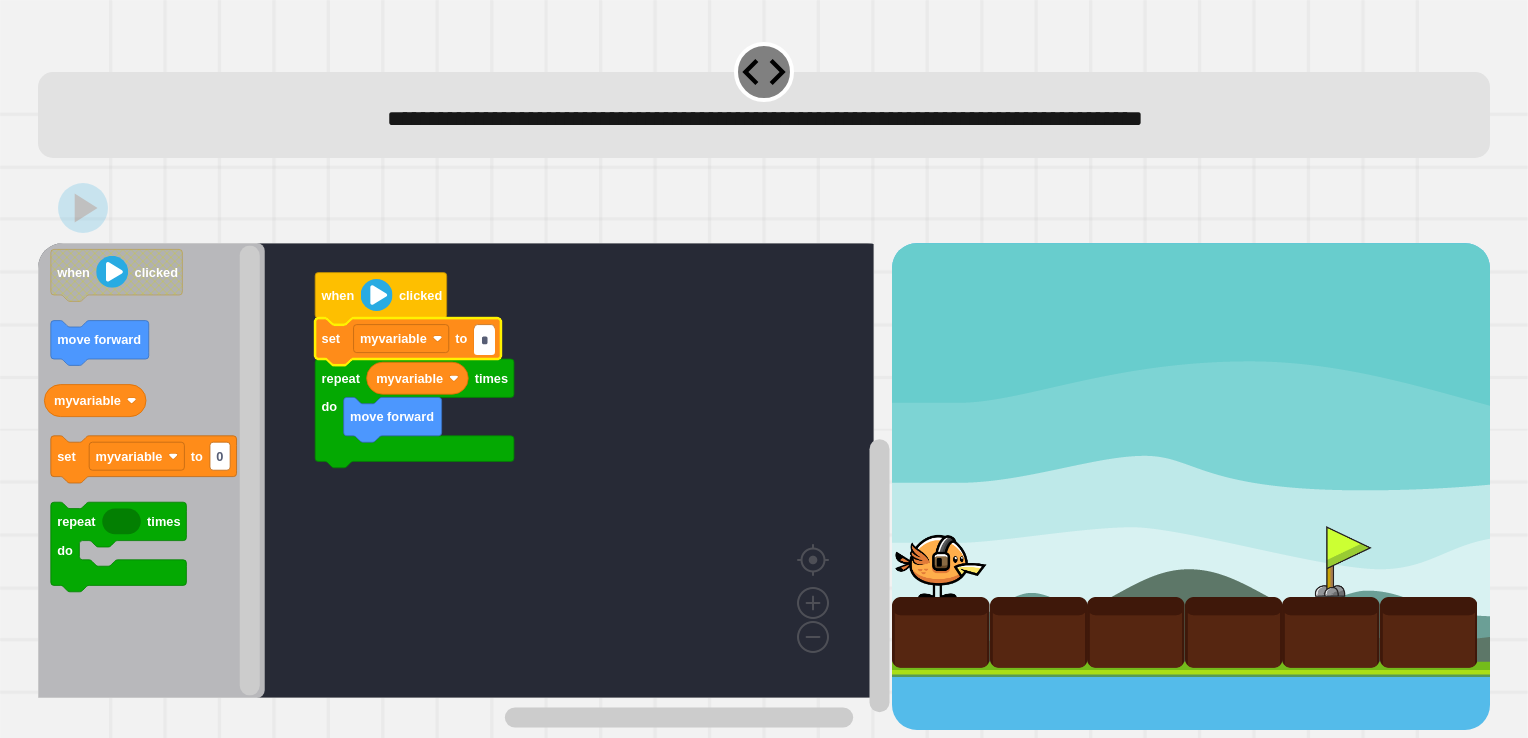 click 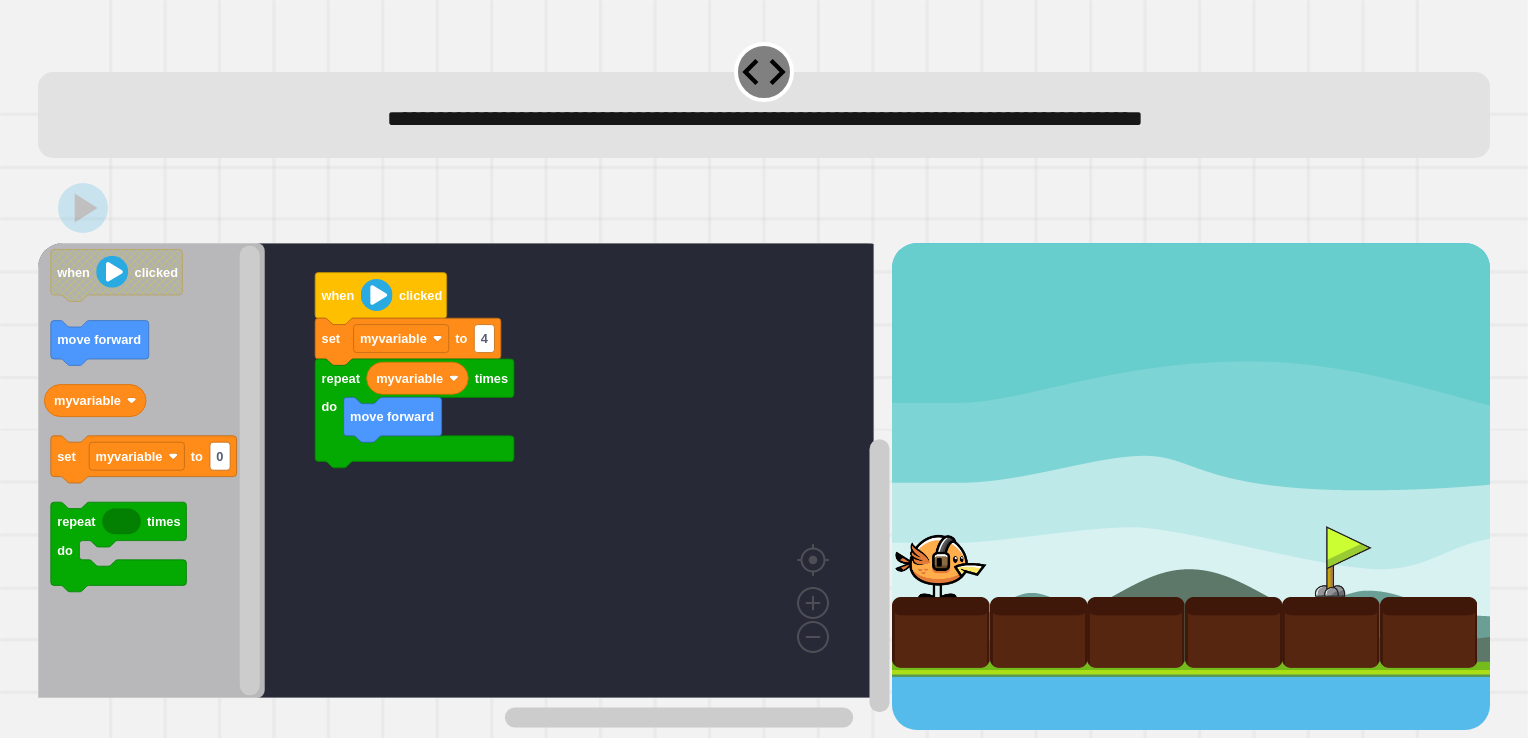 drag, startPoint x: 921, startPoint y: 570, endPoint x: 980, endPoint y: 571, distance: 59.008472 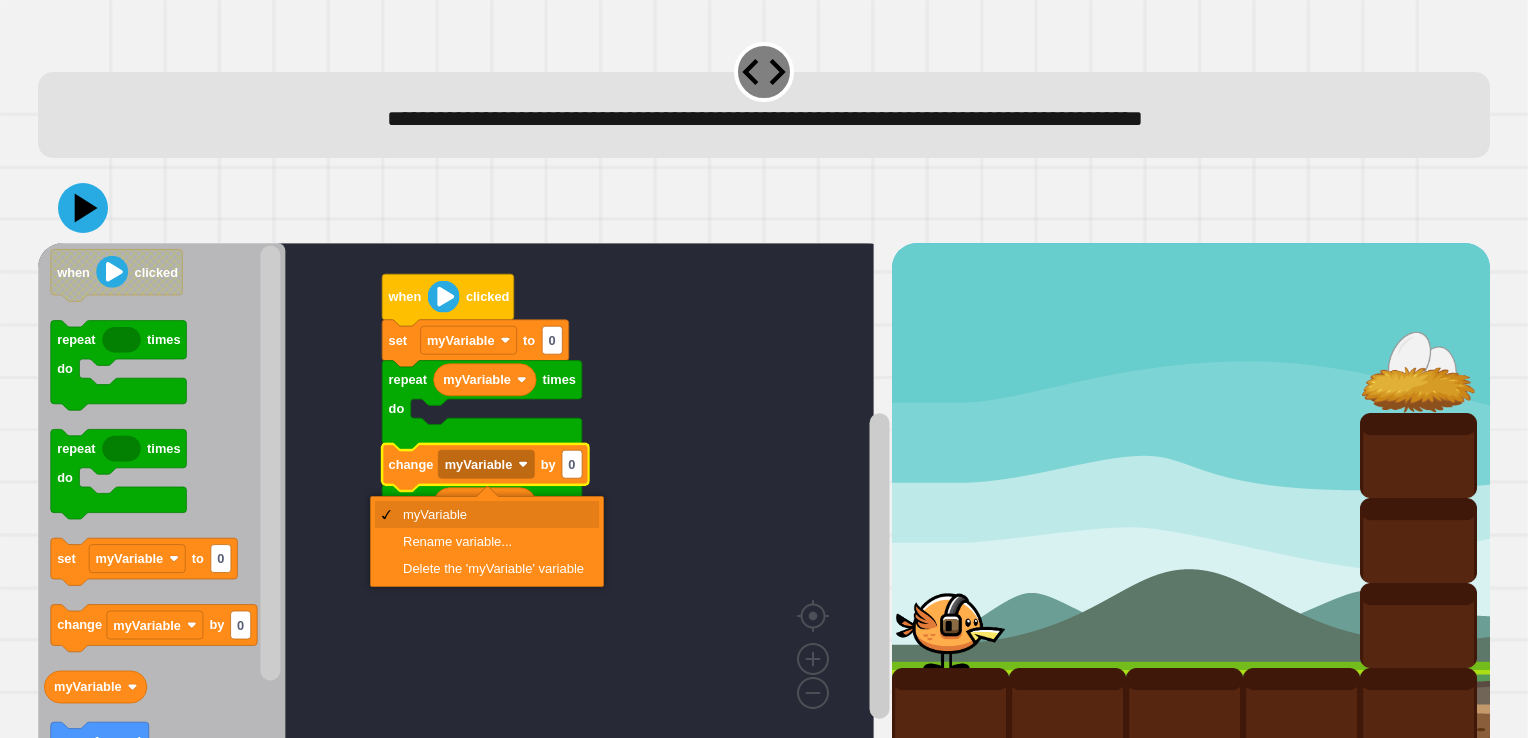 click on "myVariable" 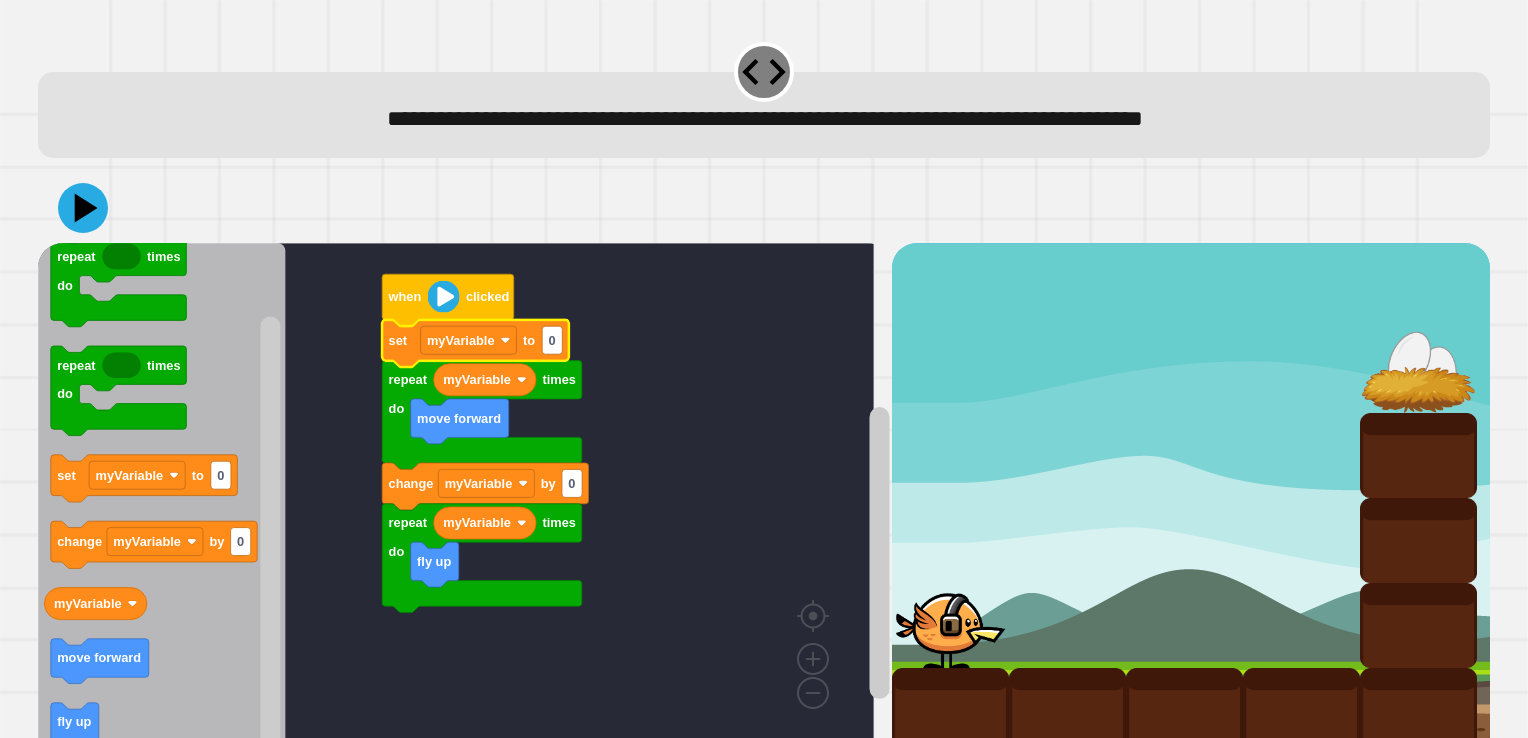 click 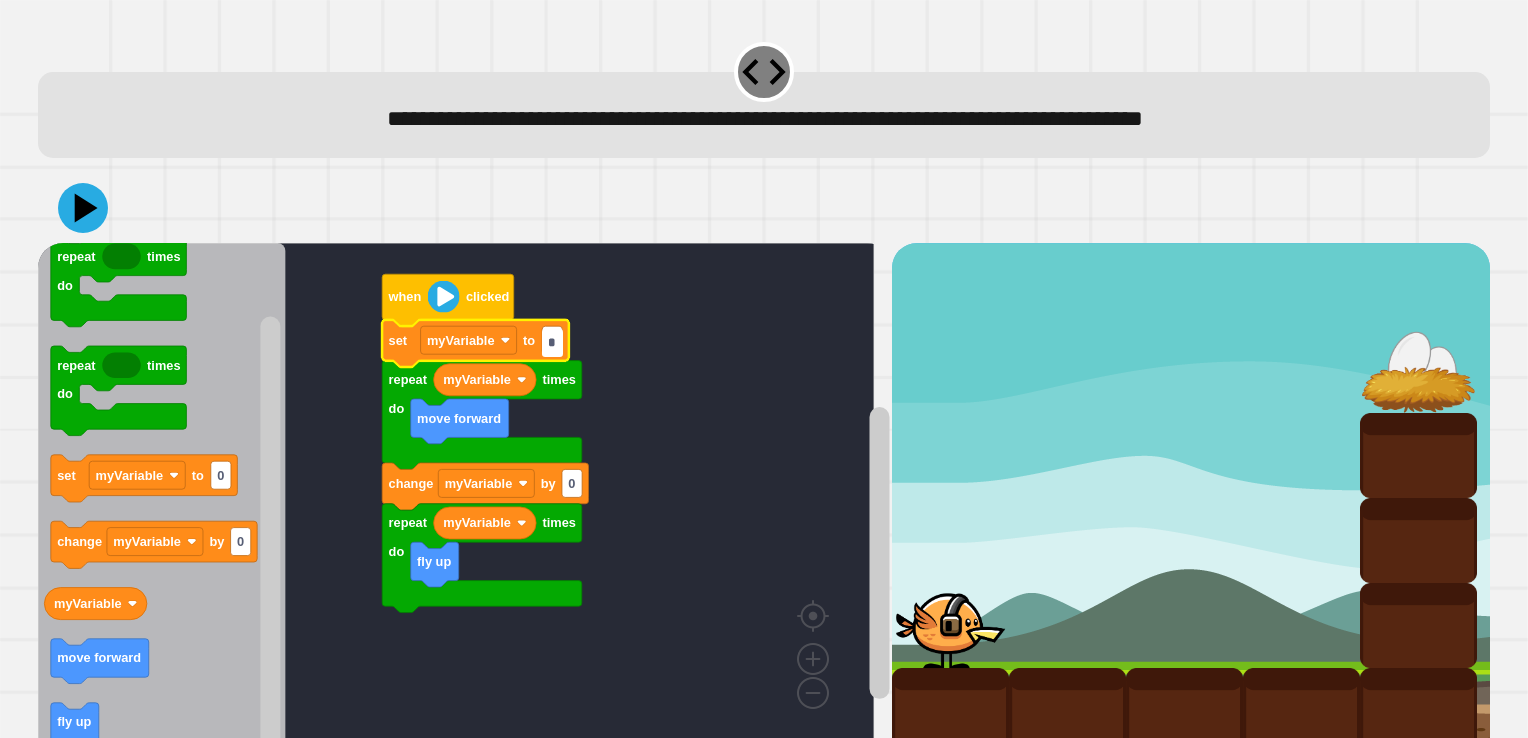 type on "*" 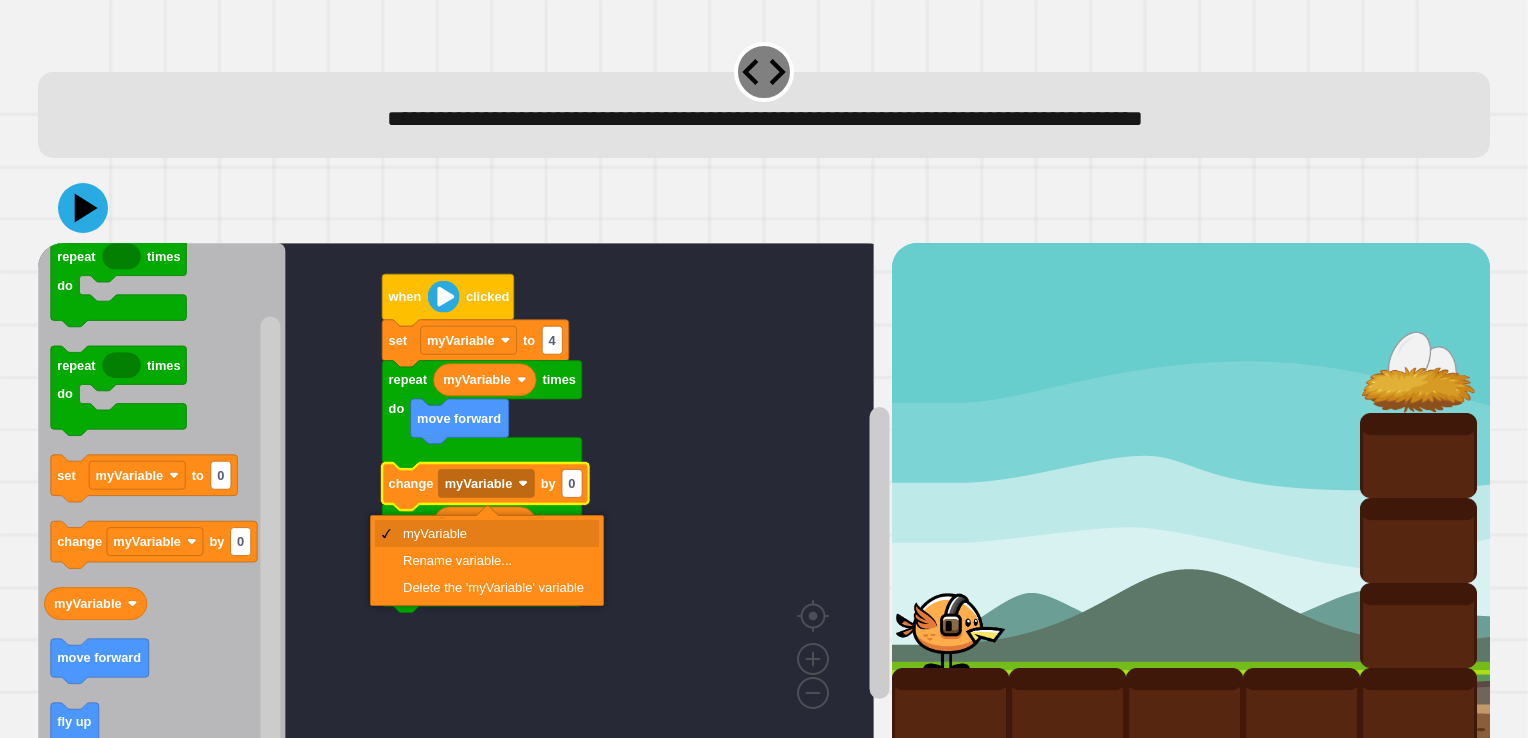 drag, startPoint x: 489, startPoint y: 548, endPoint x: 872, endPoint y: 119, distance: 575.0913 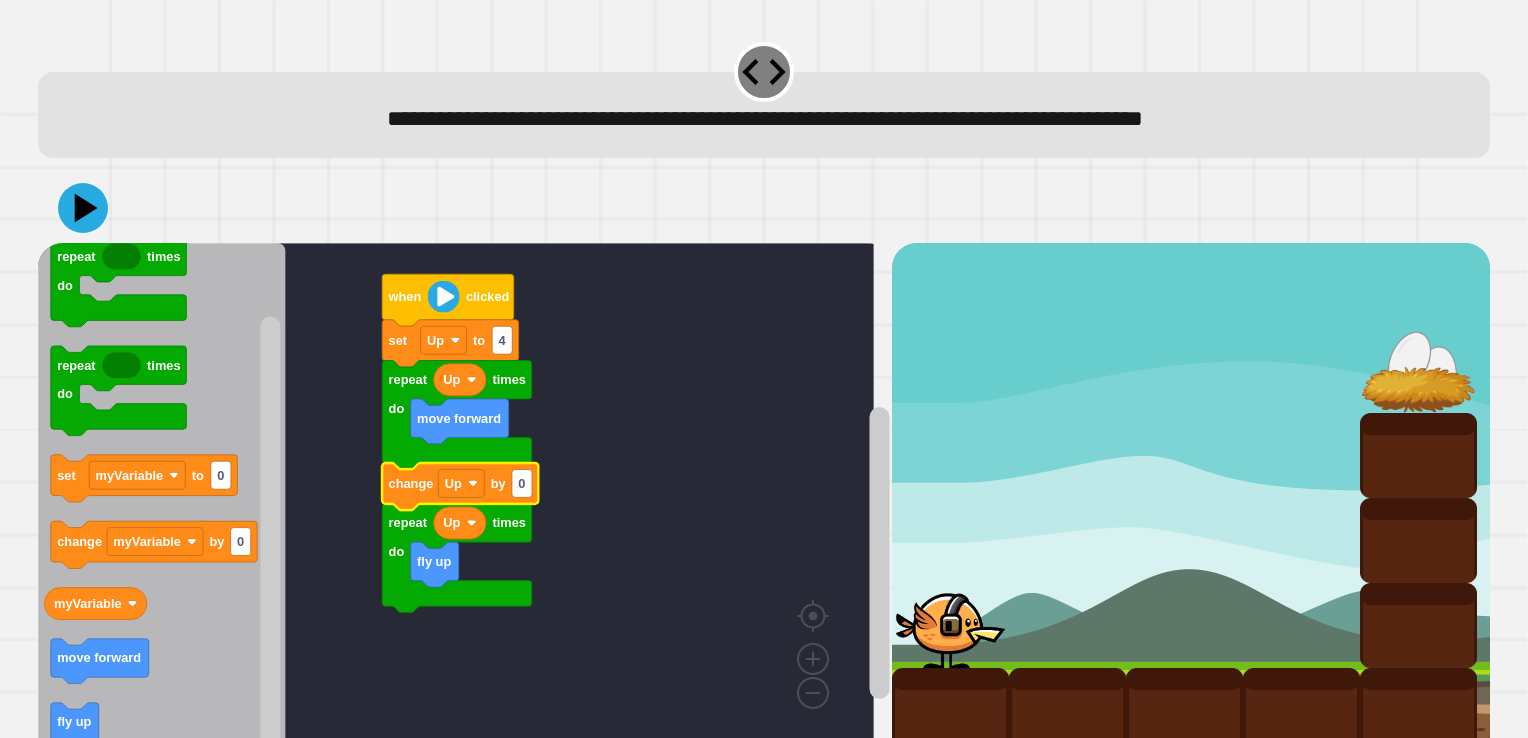click 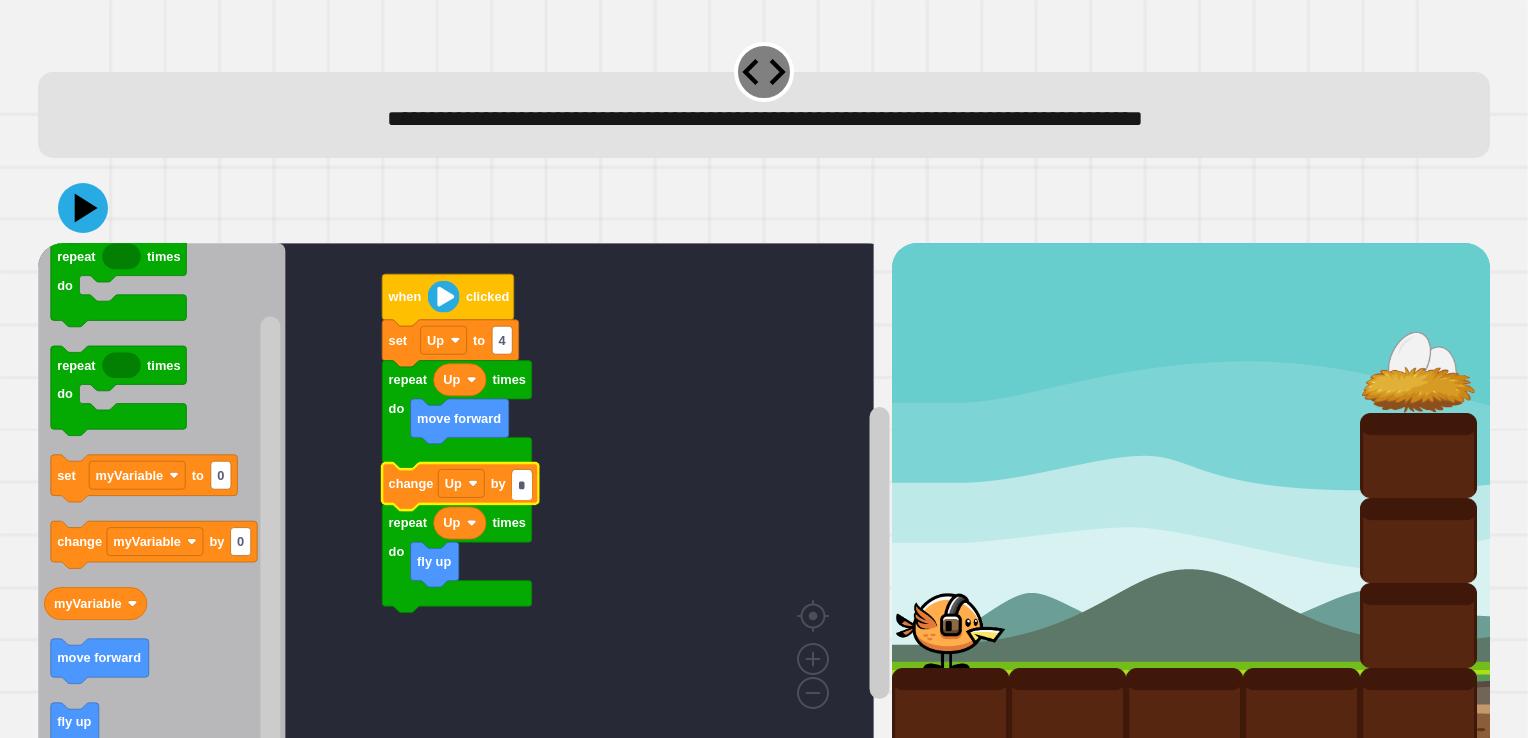 type on "*" 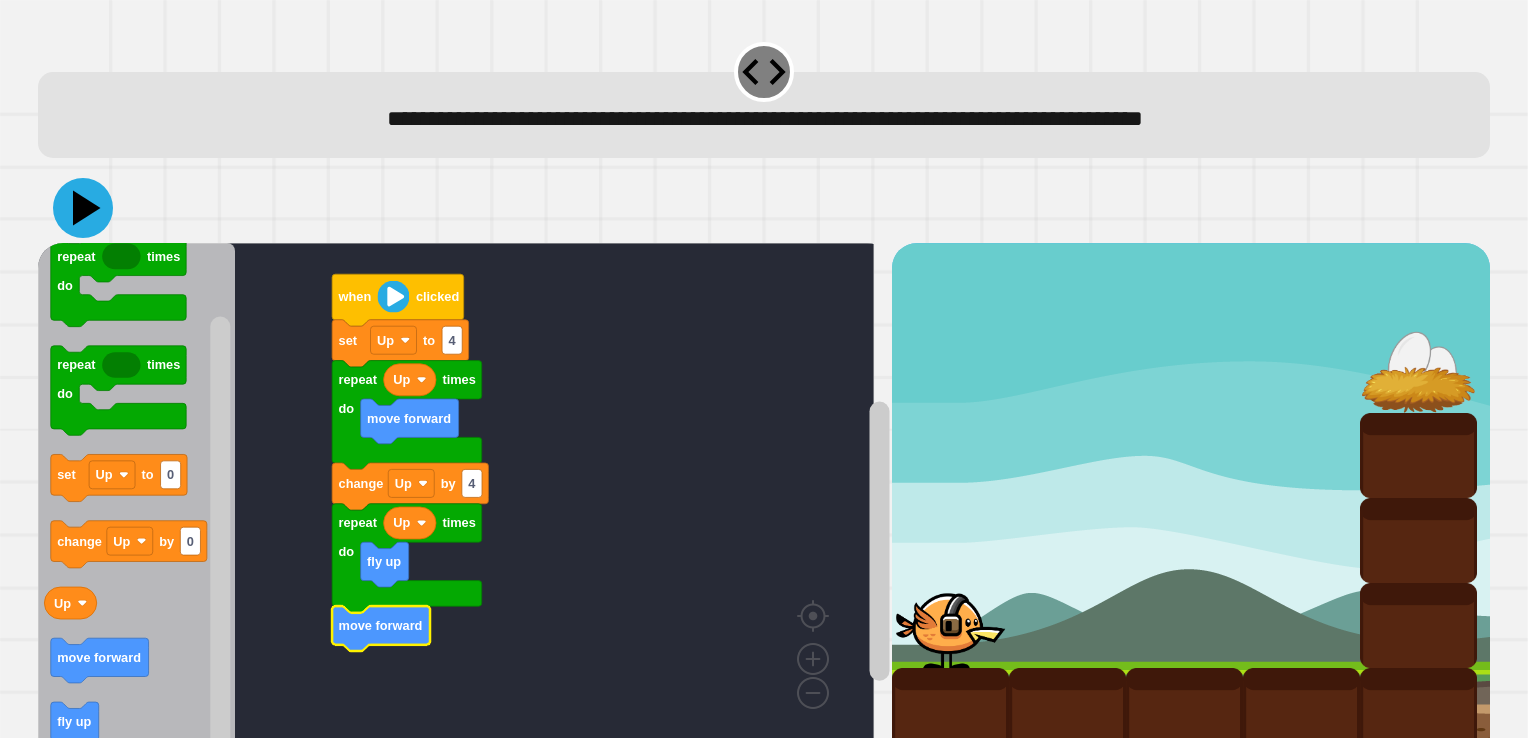 click 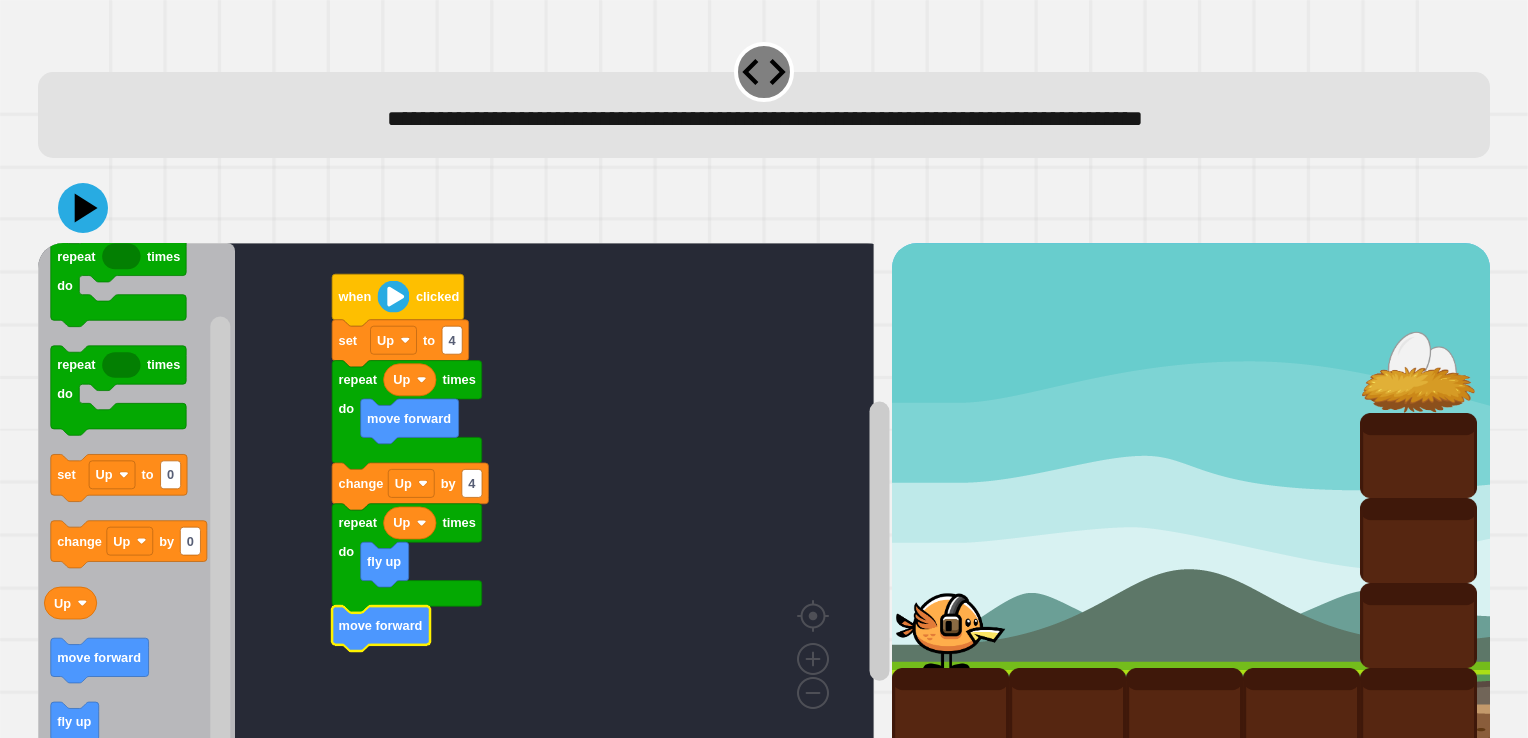 click on "4" 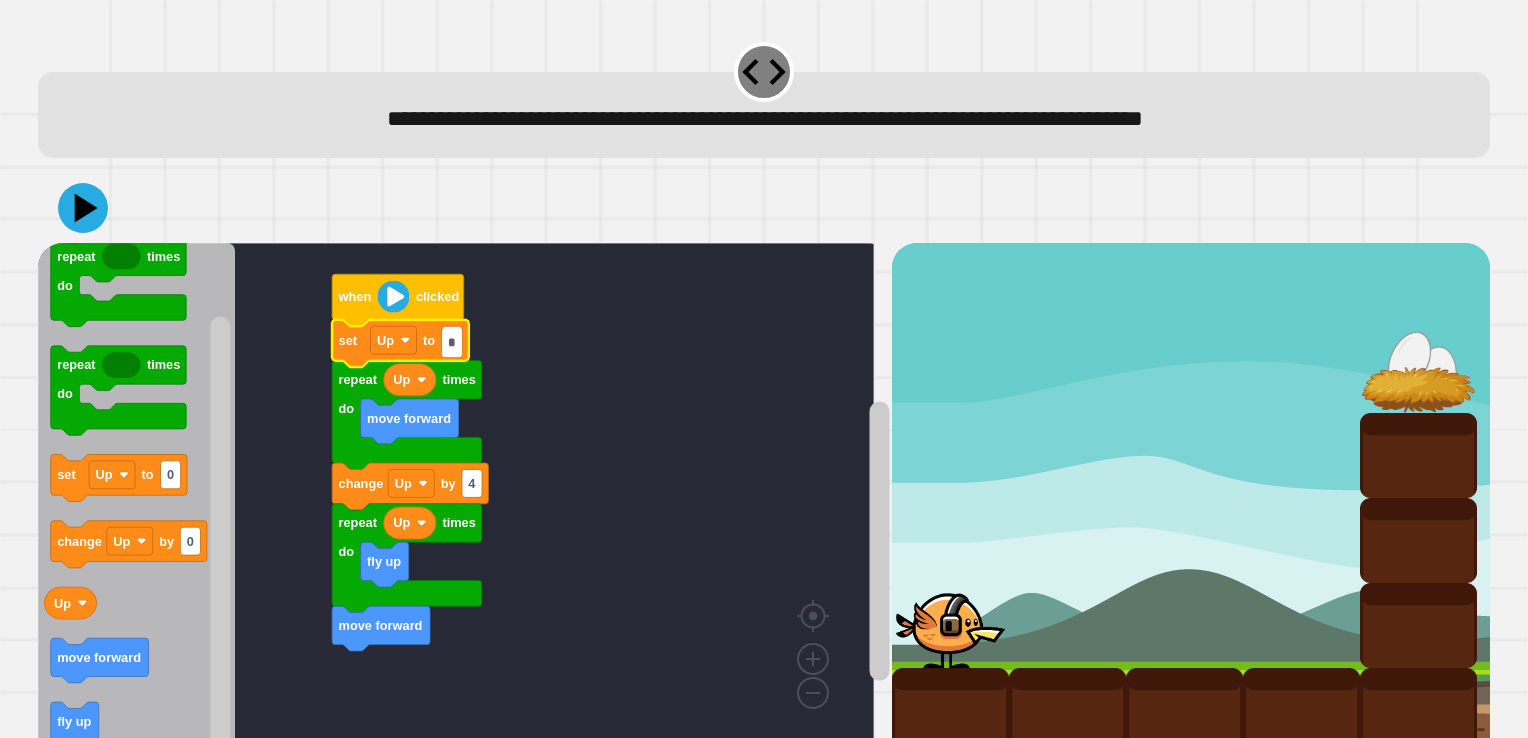 type on "*" 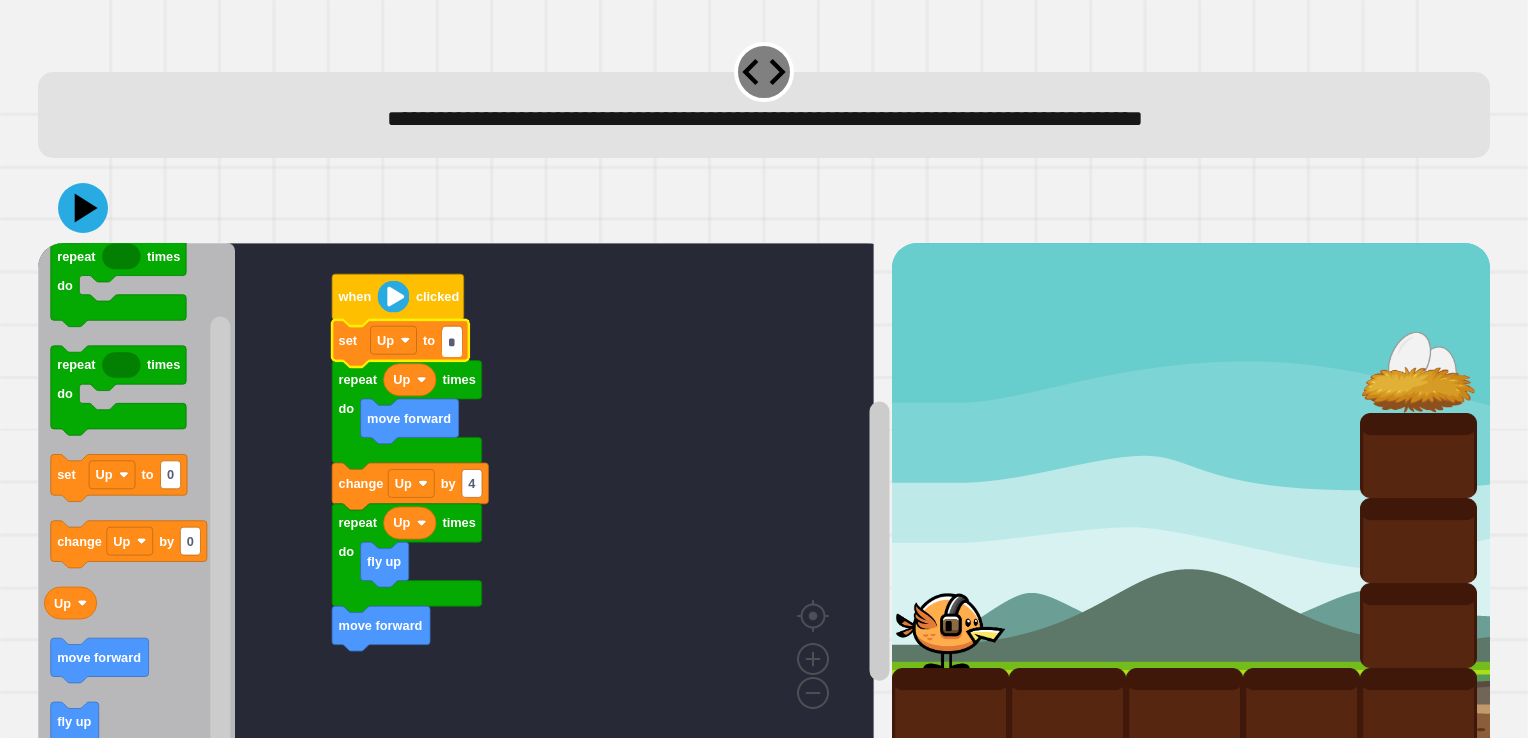 click 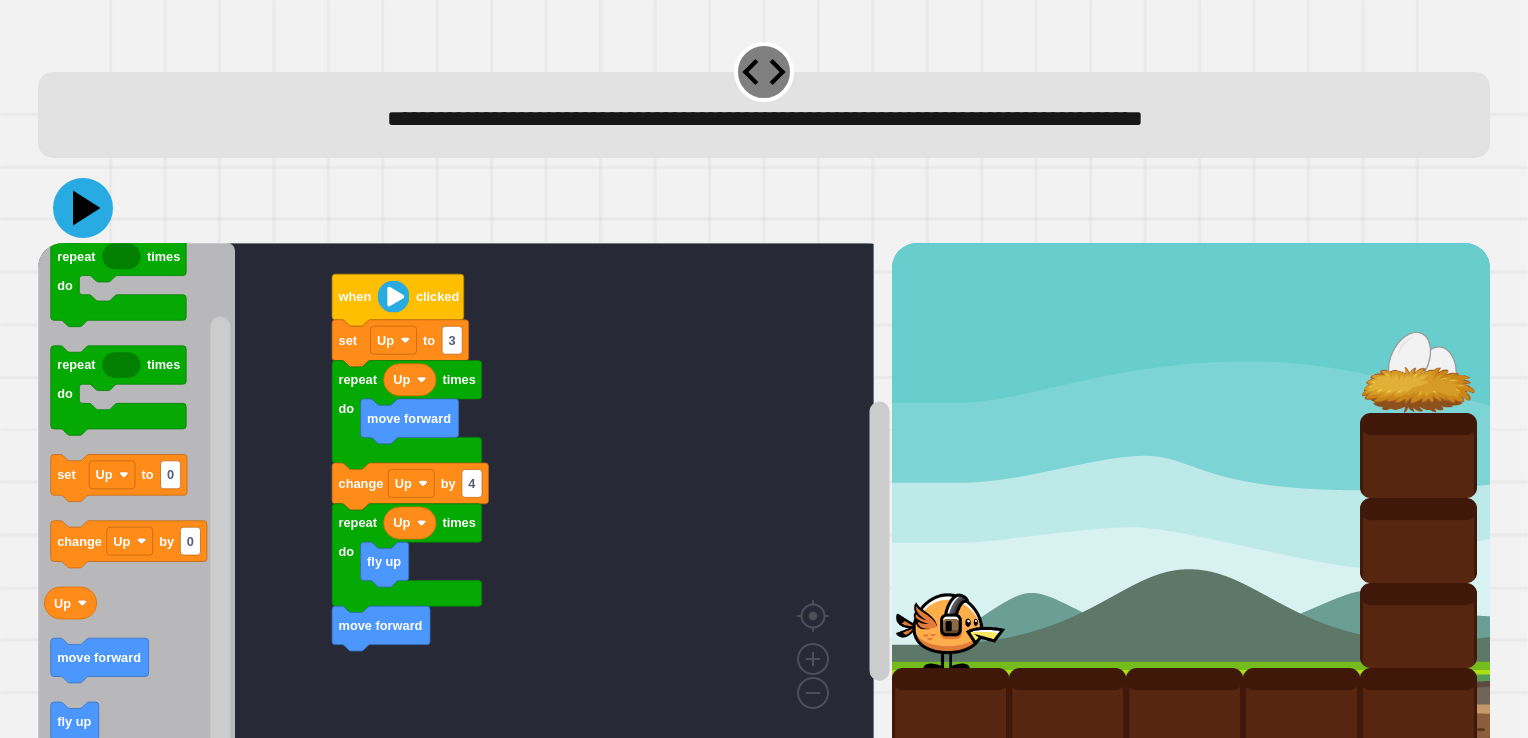 click 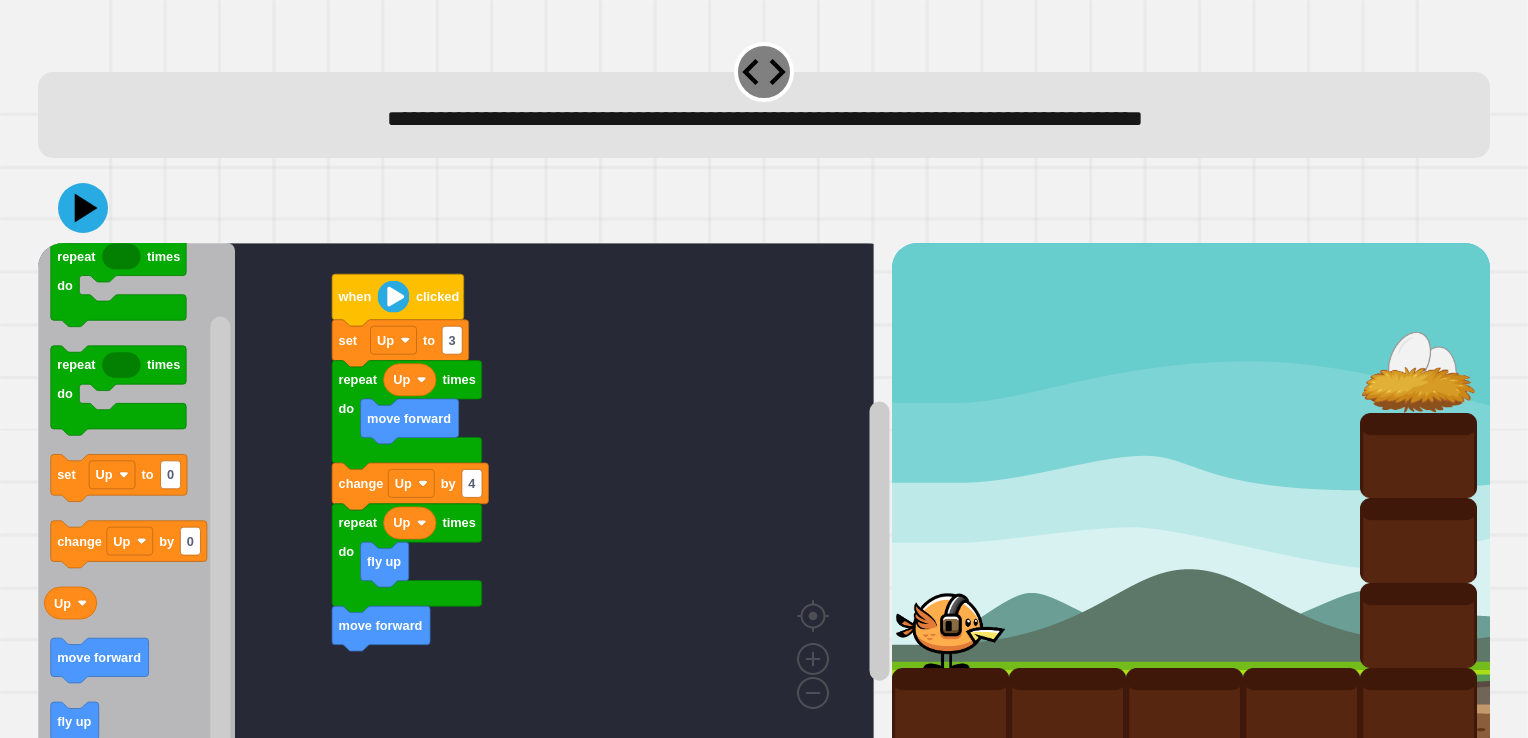 click 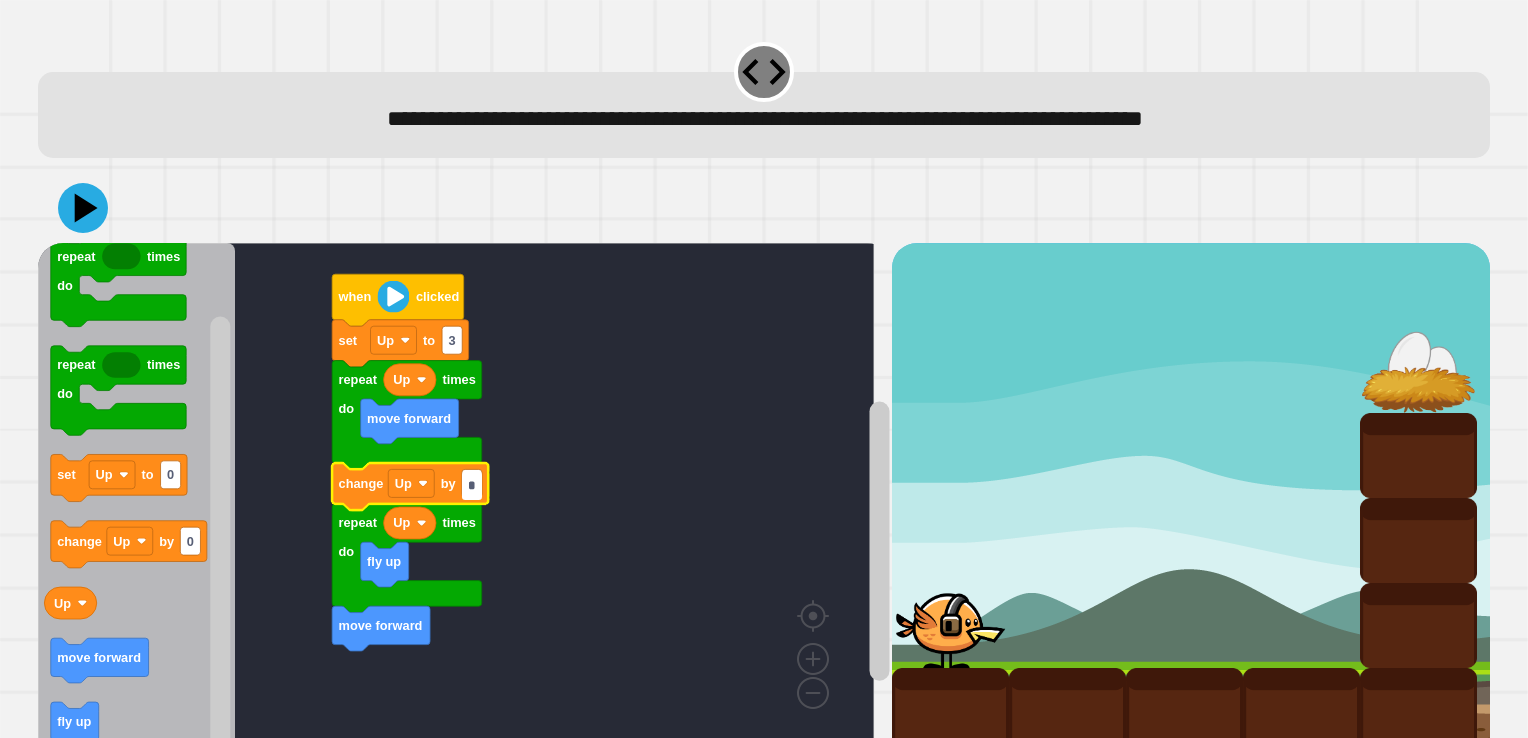 type on "*" 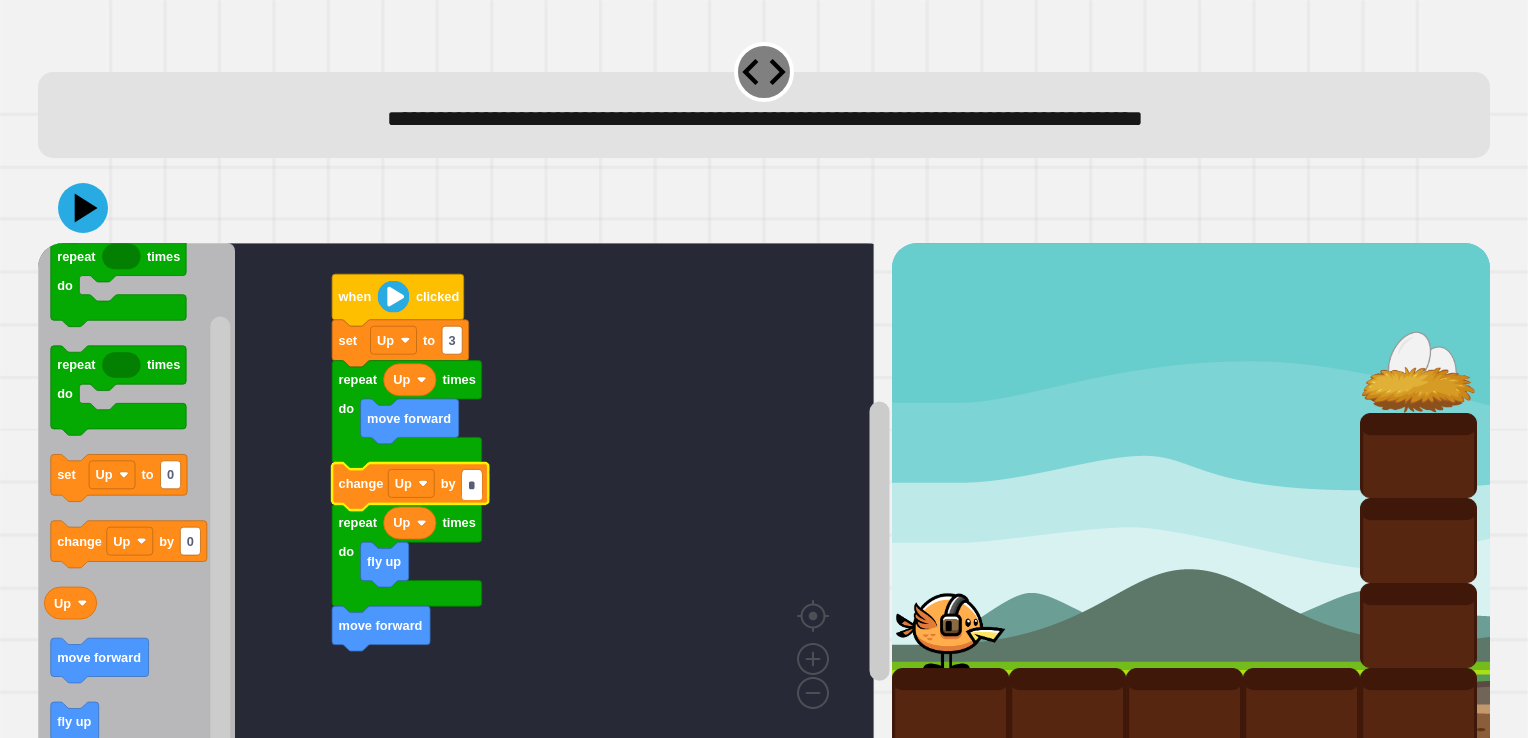 click 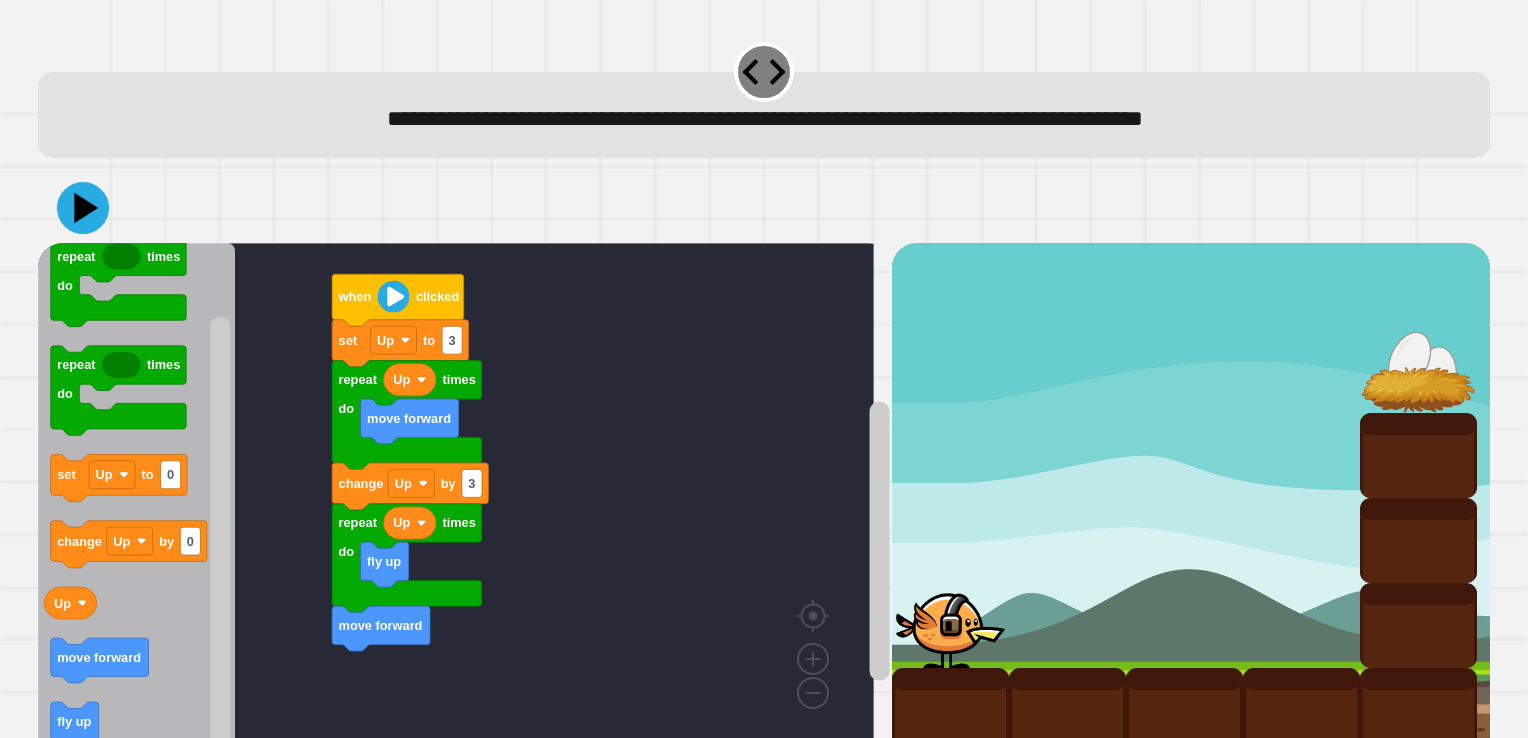 click 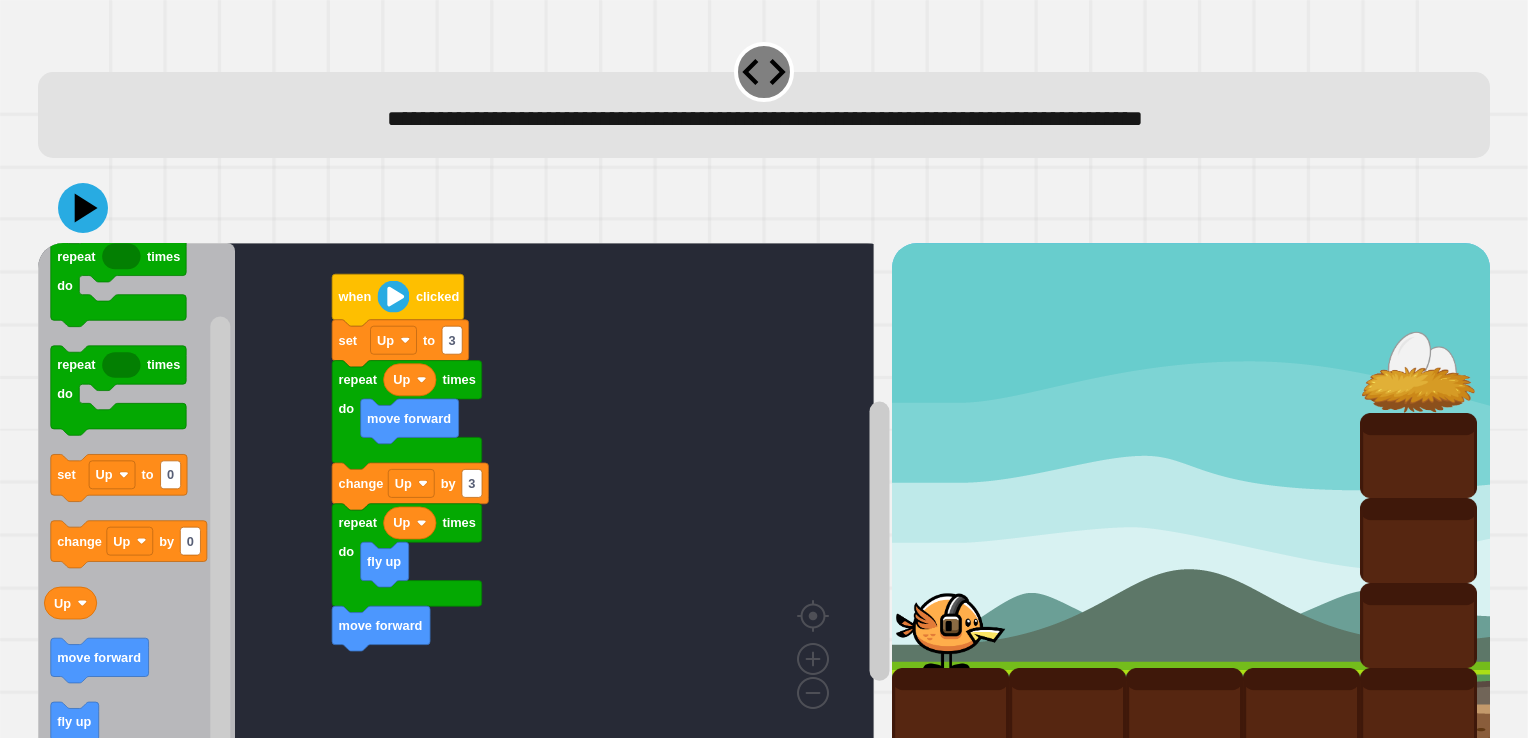 click on "3" 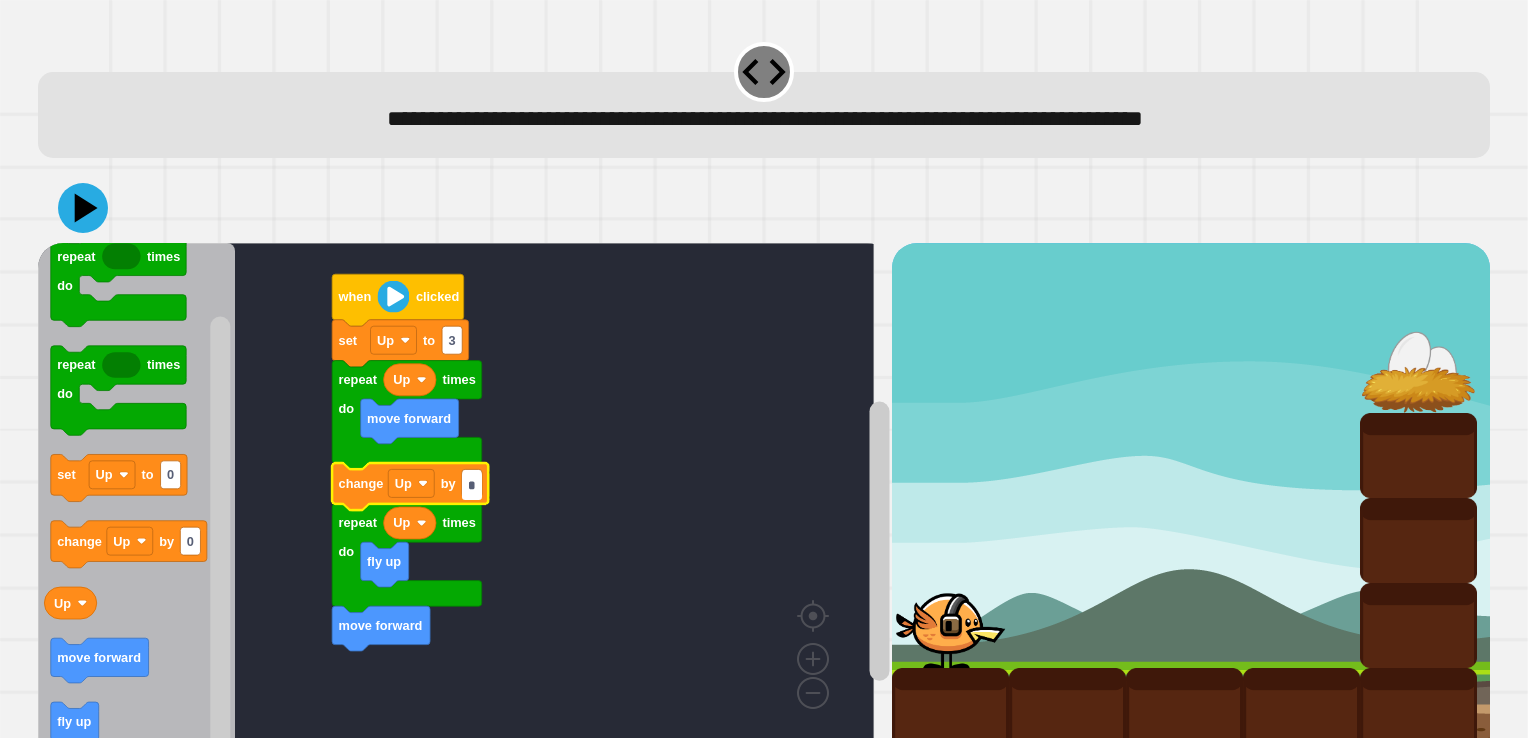 type on "*" 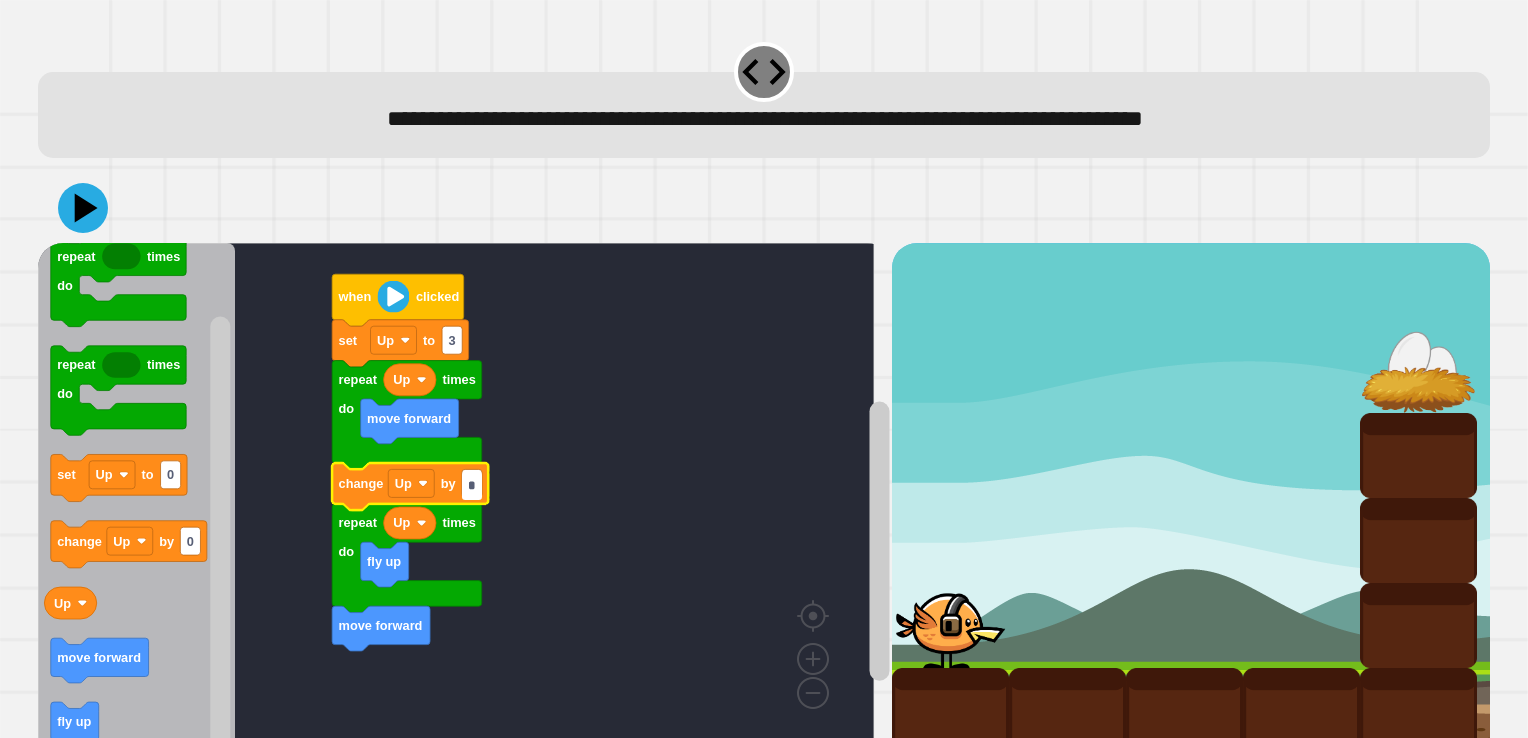 click 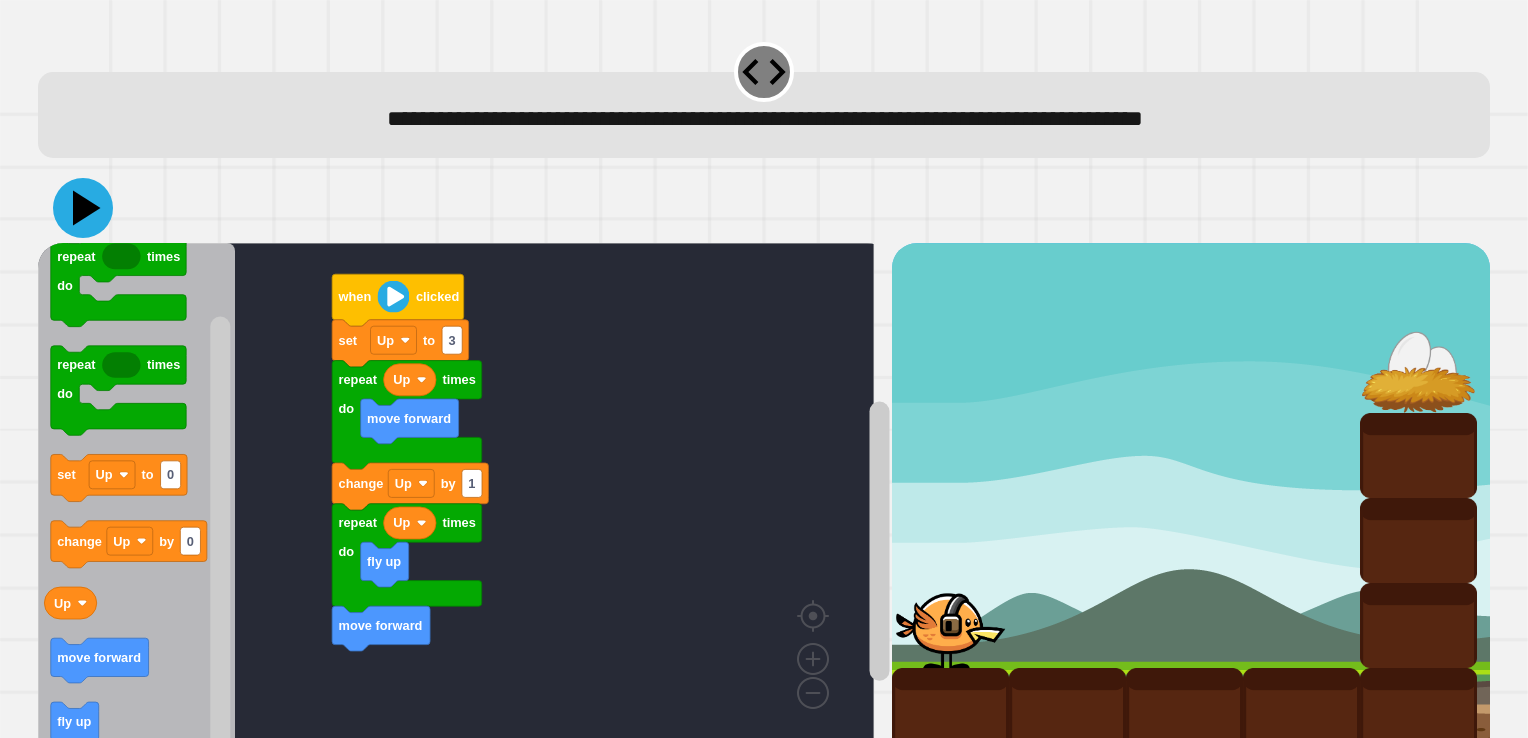 click 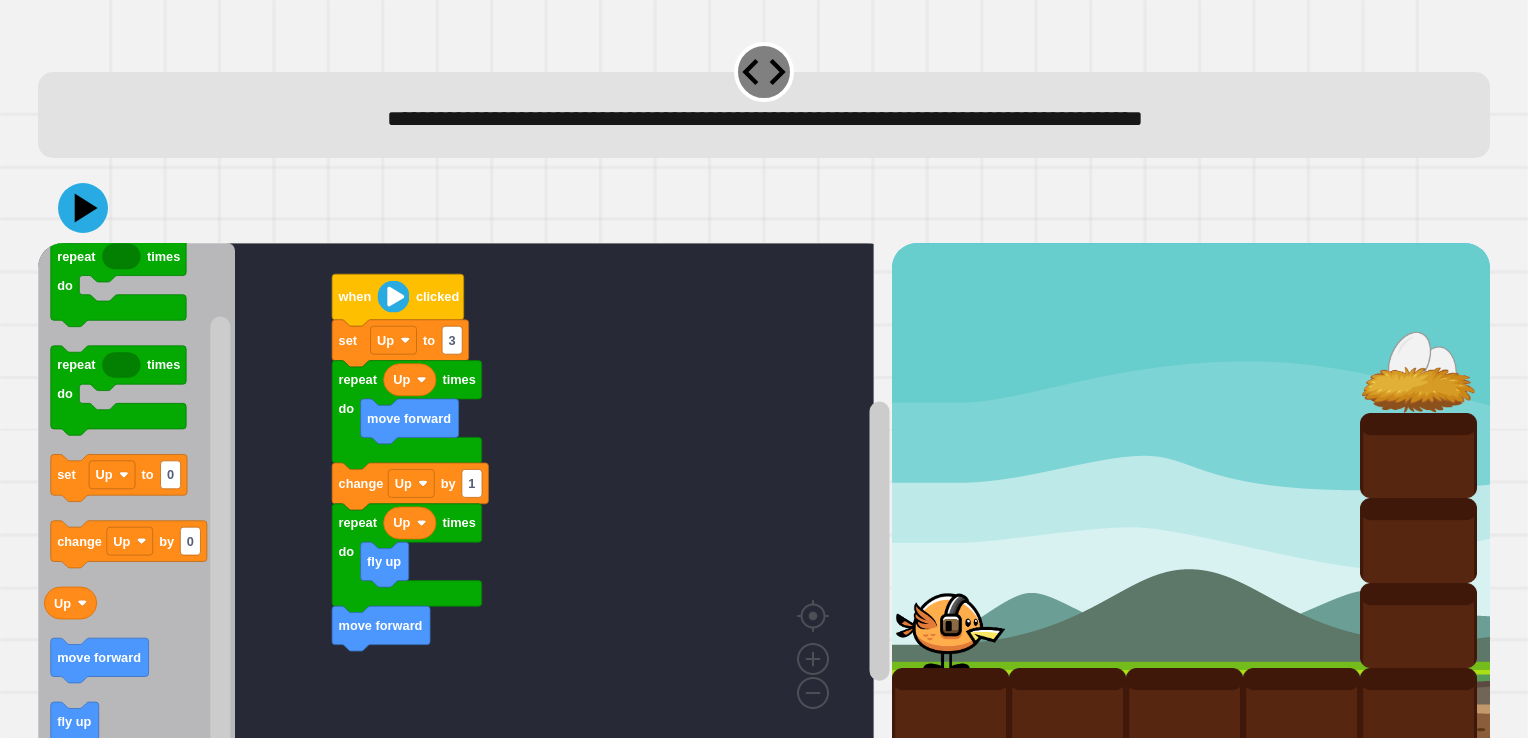 click 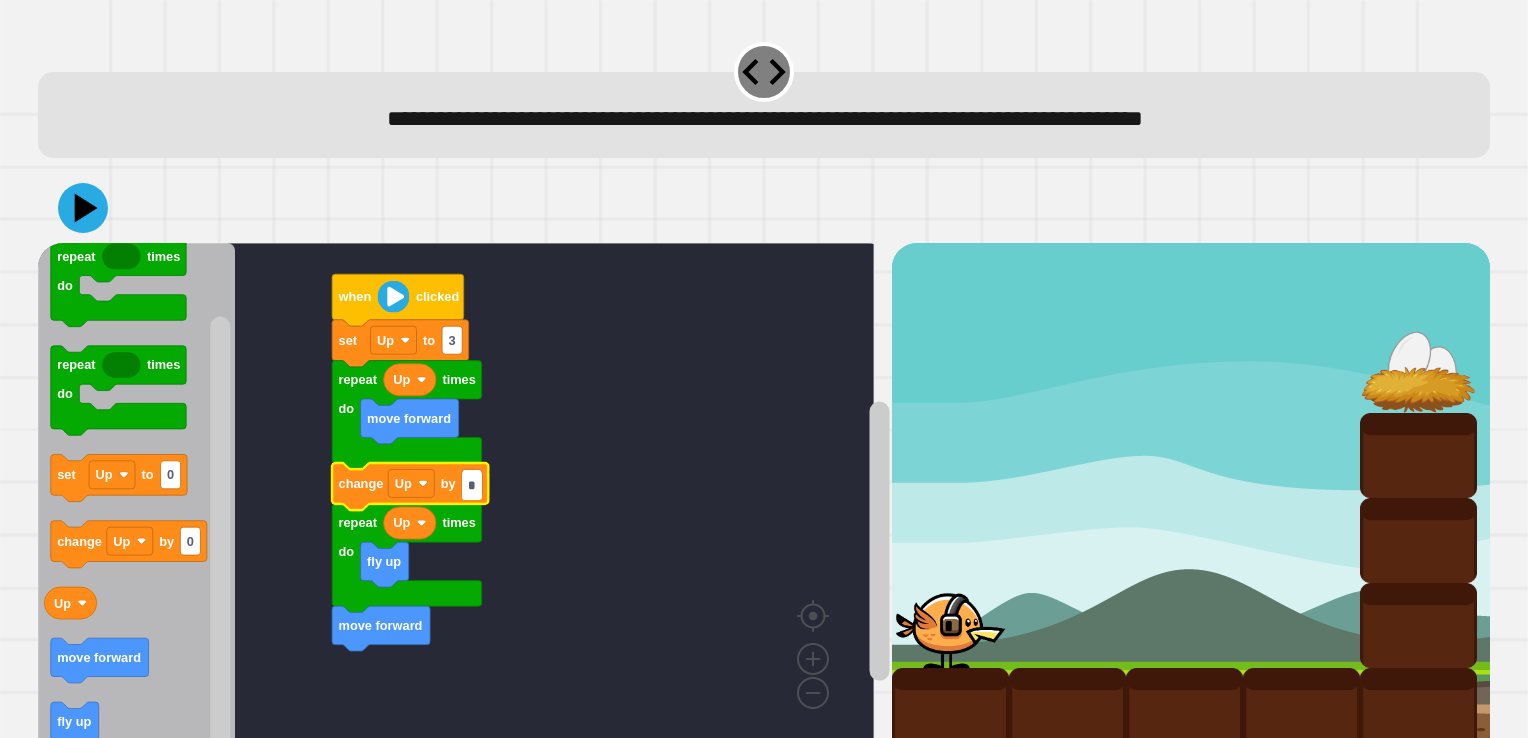 type on "*" 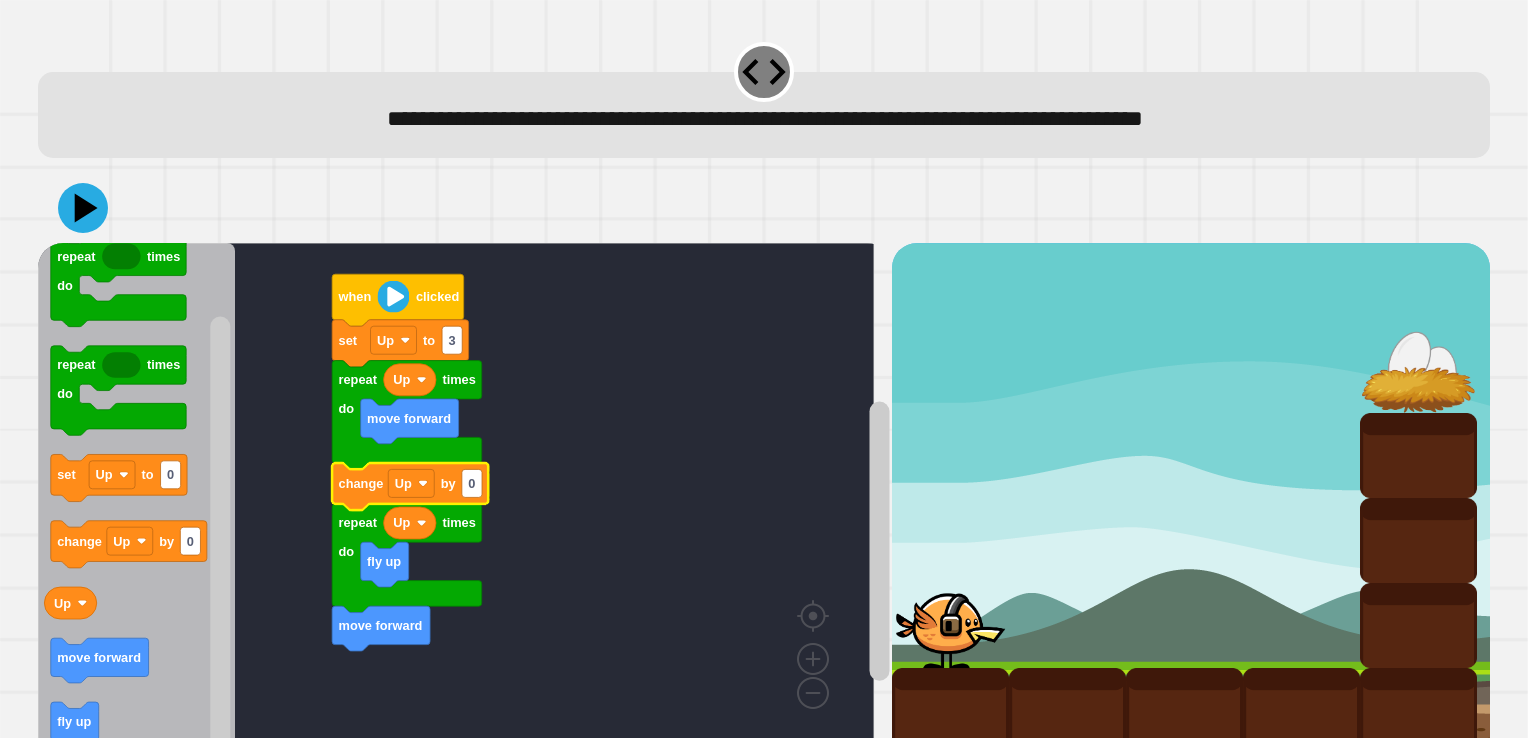 click 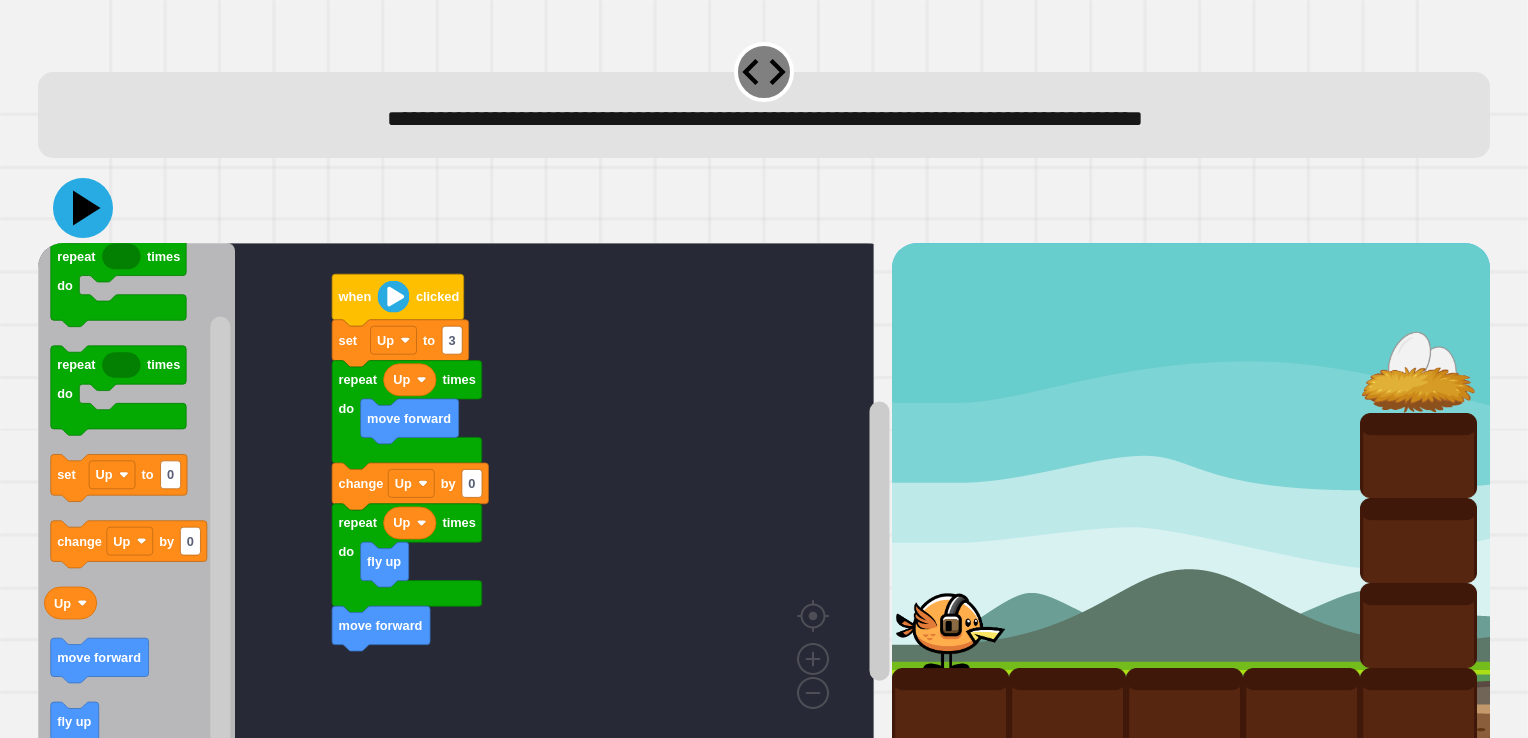 click 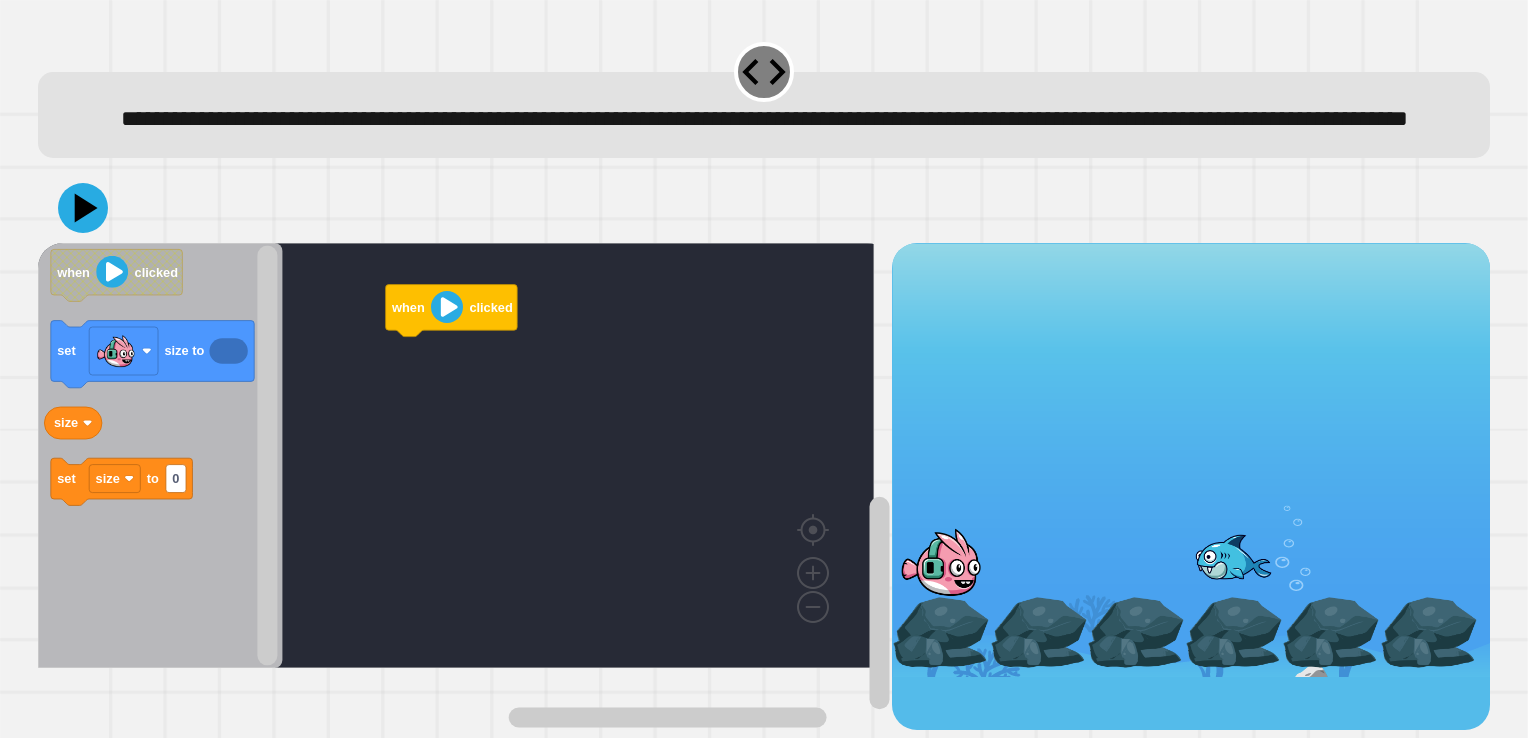 scroll, scrollTop: 8, scrollLeft: 0, axis: vertical 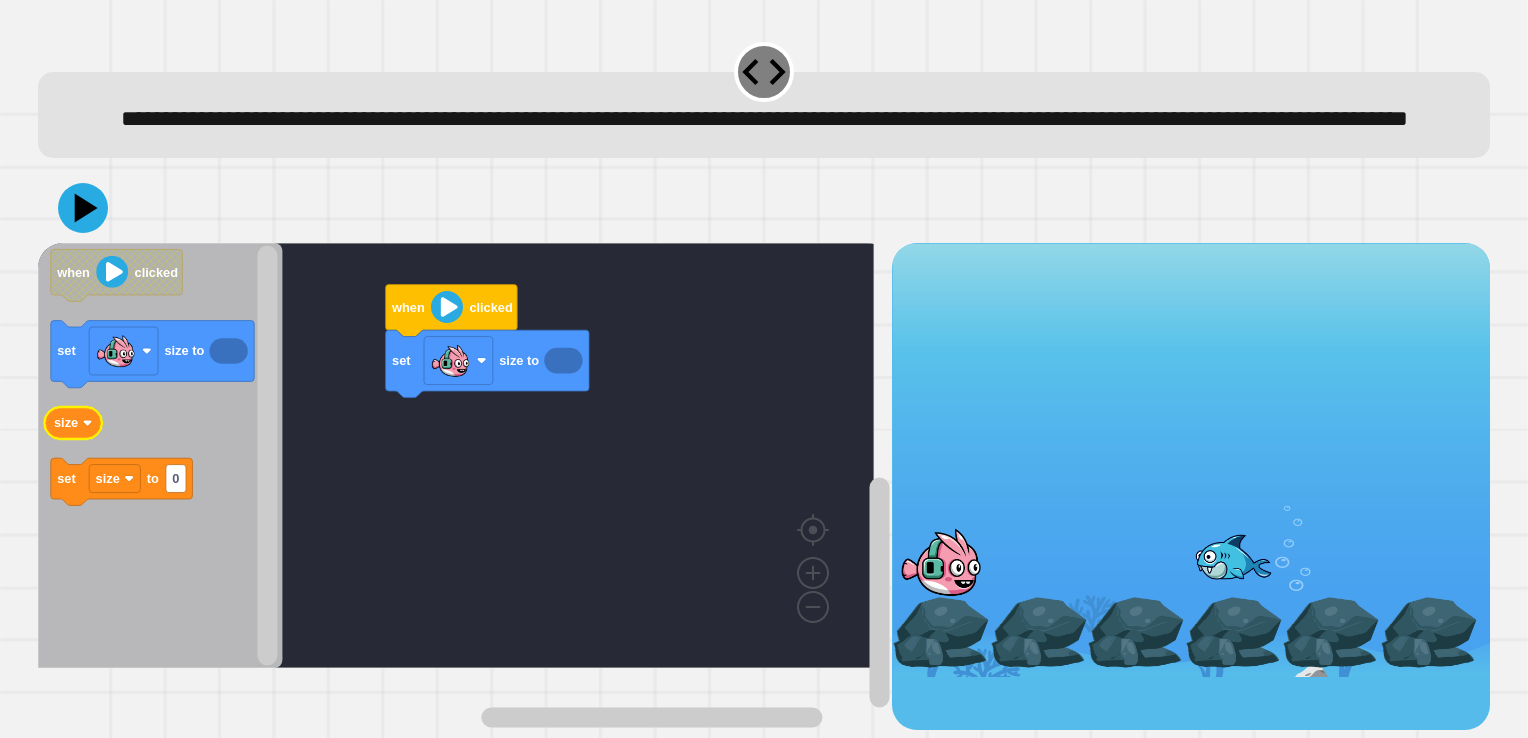 click on "size" 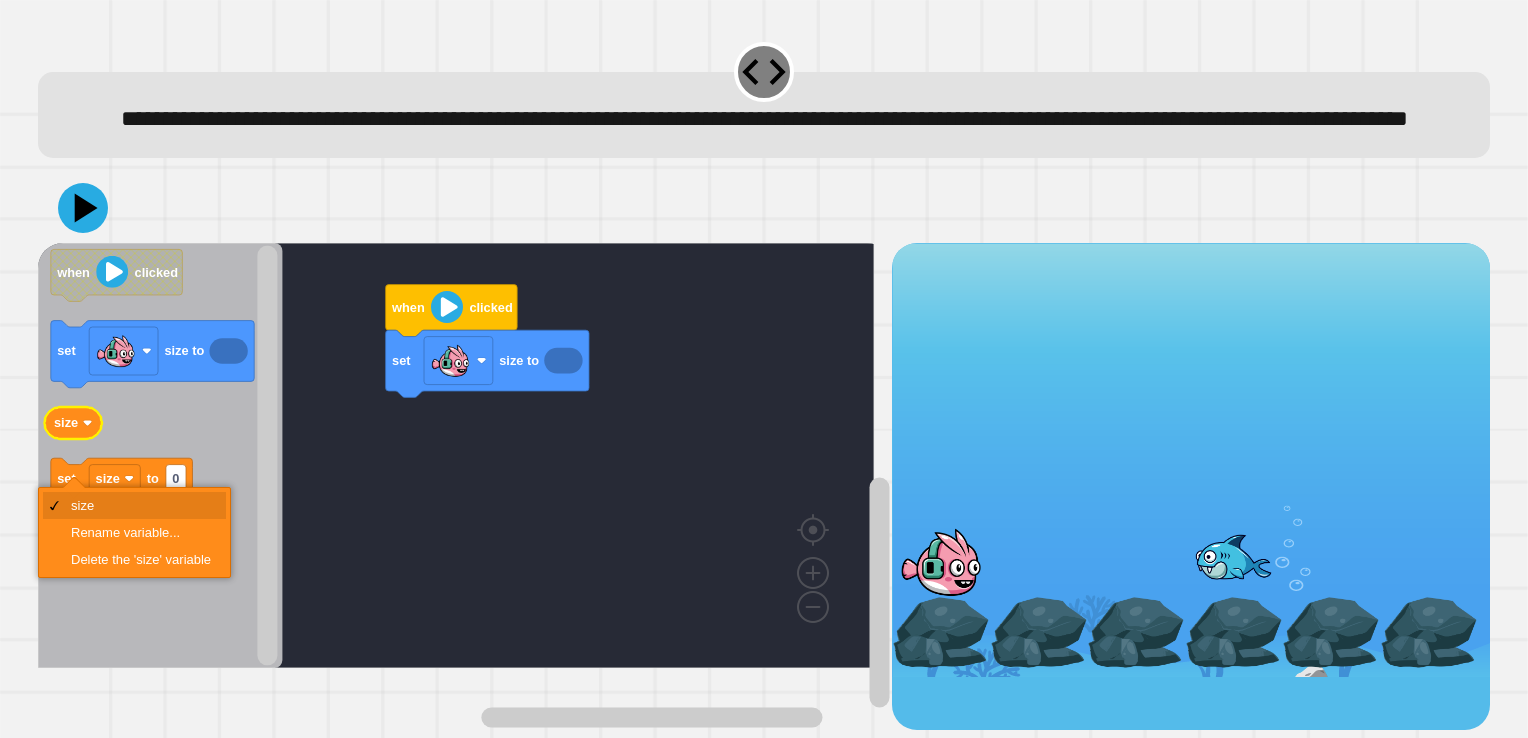 click 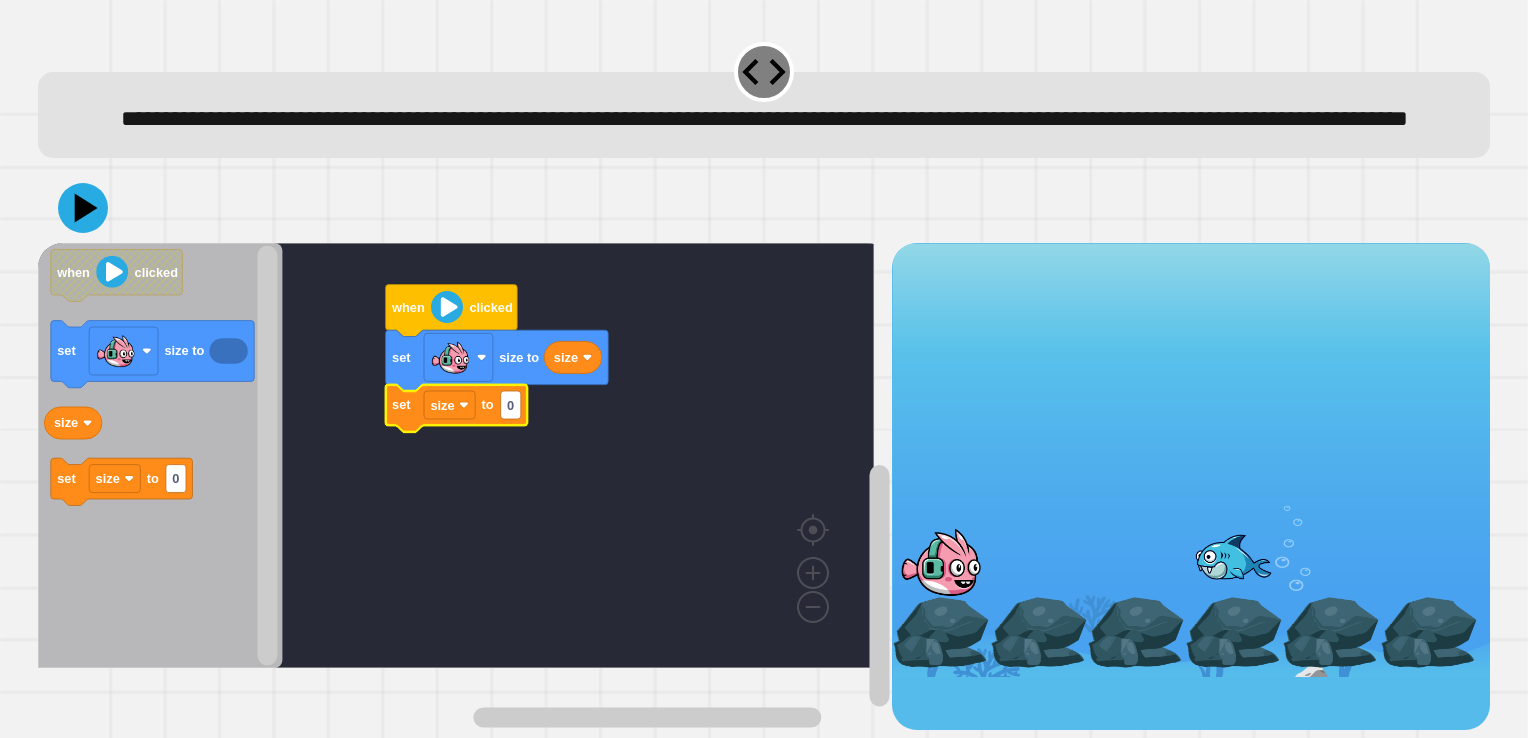 click on "0" 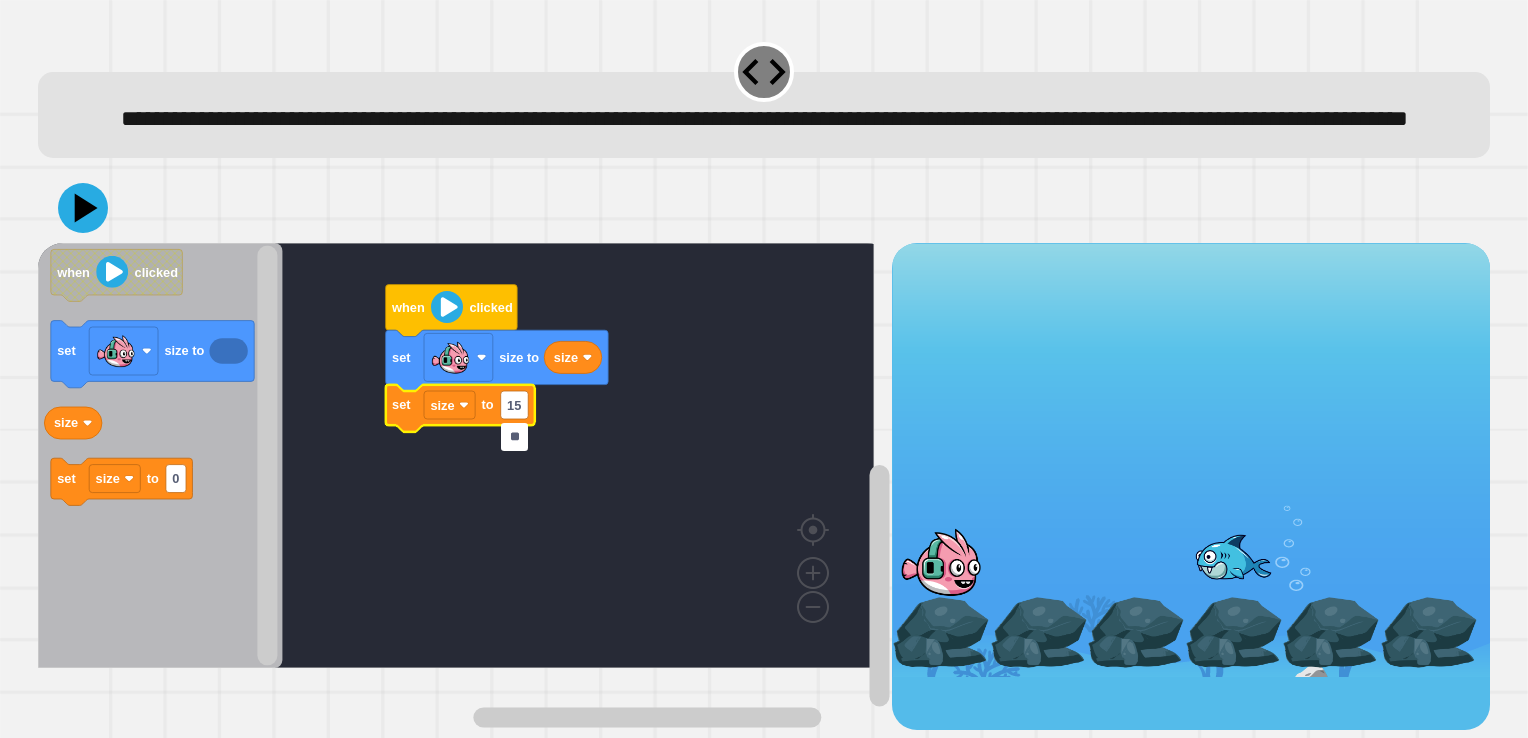 type on "***" 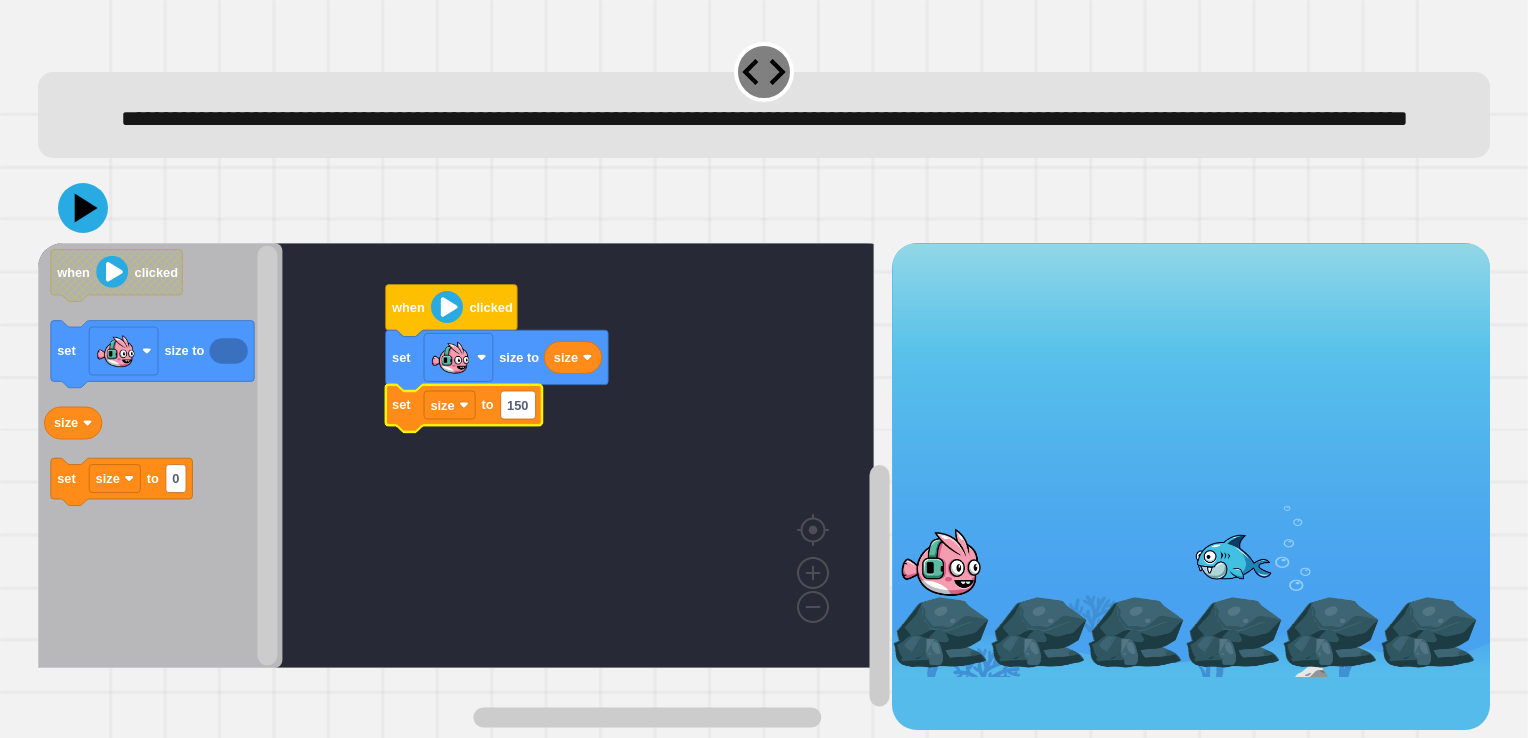 click 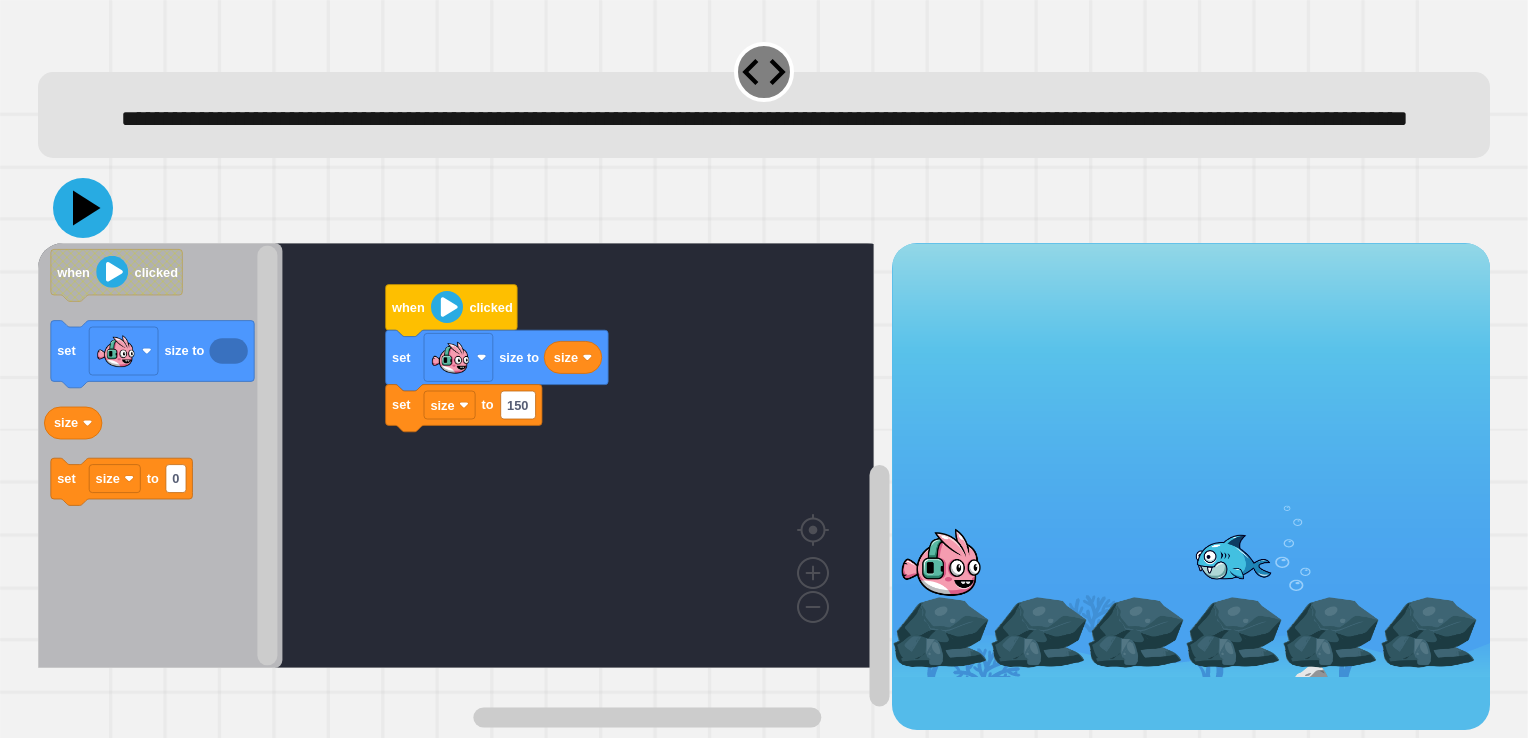 click 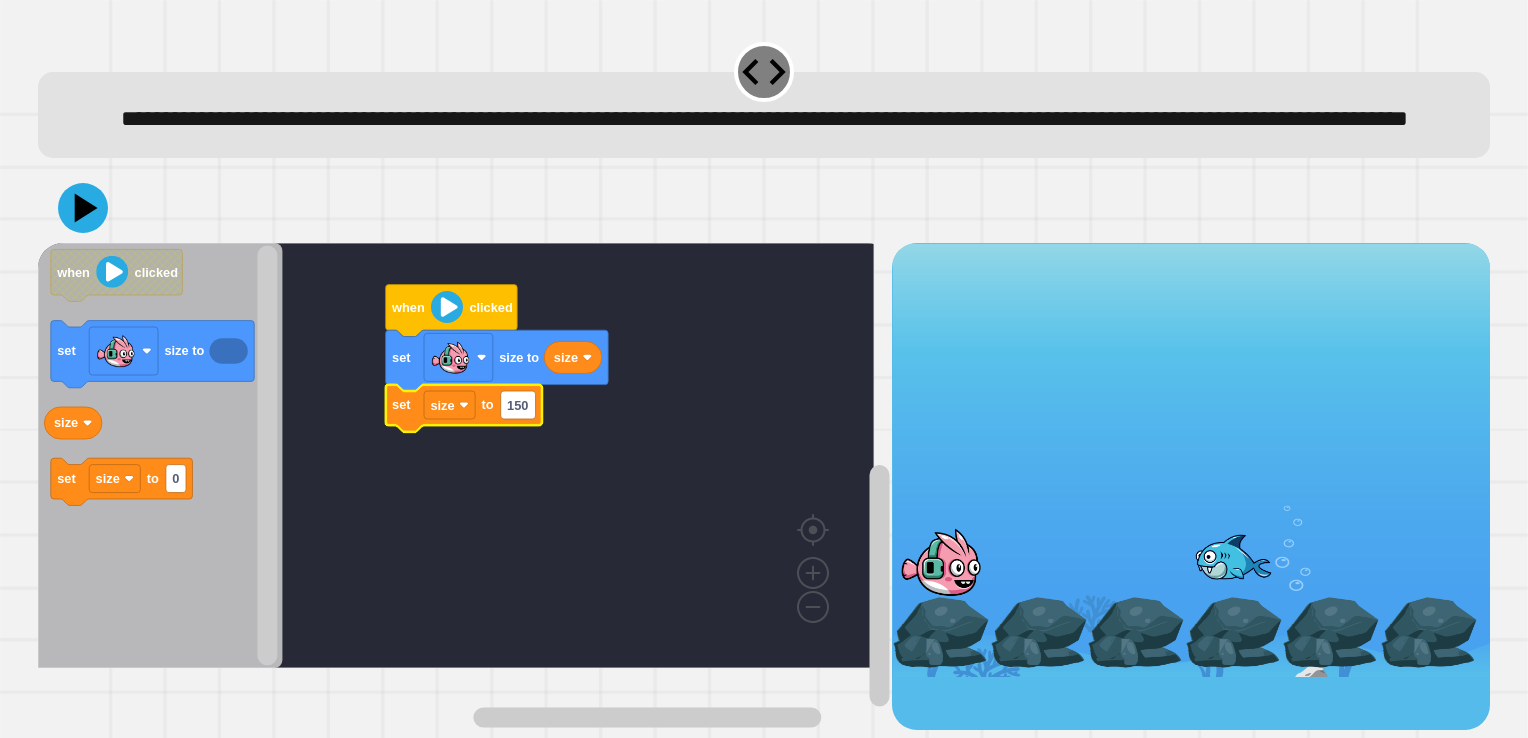 click 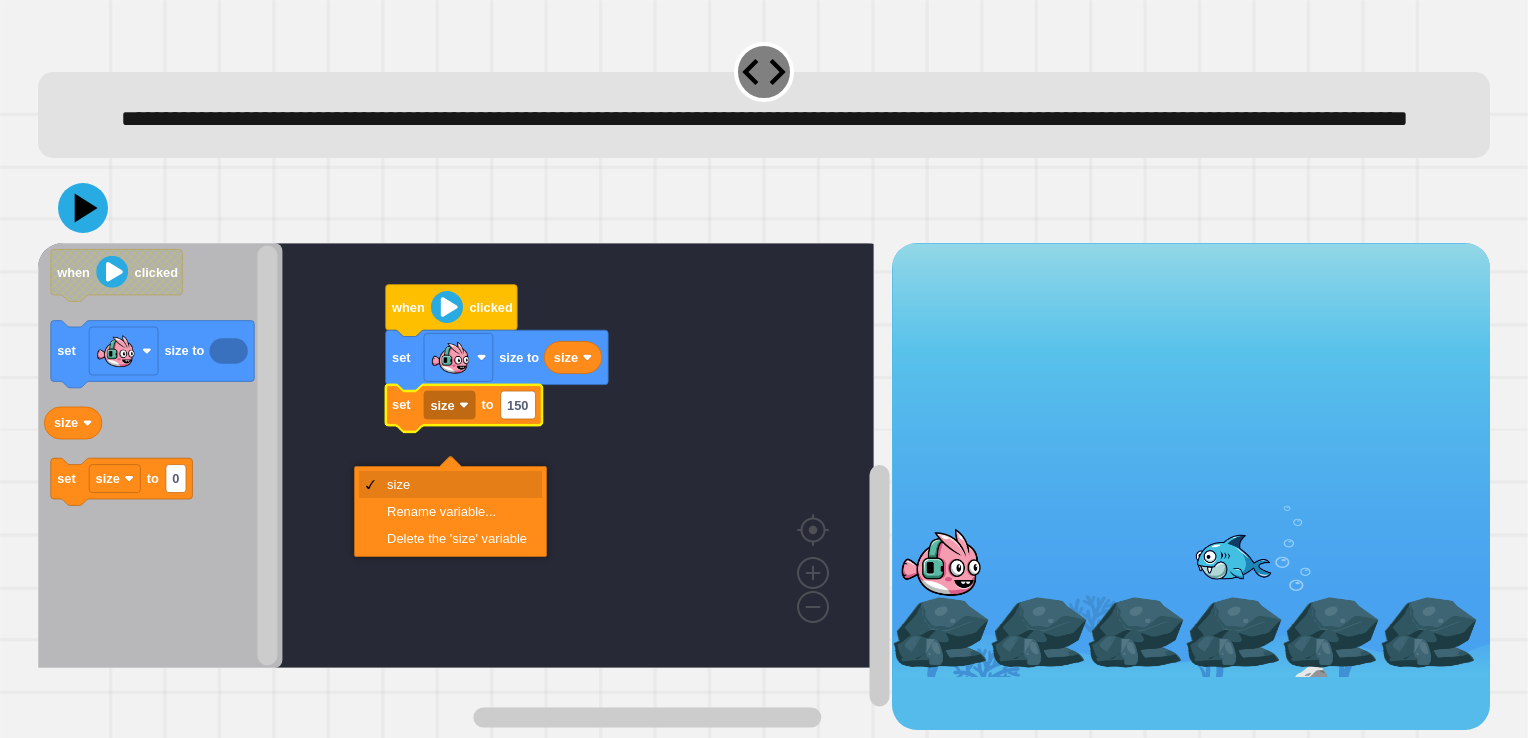 click 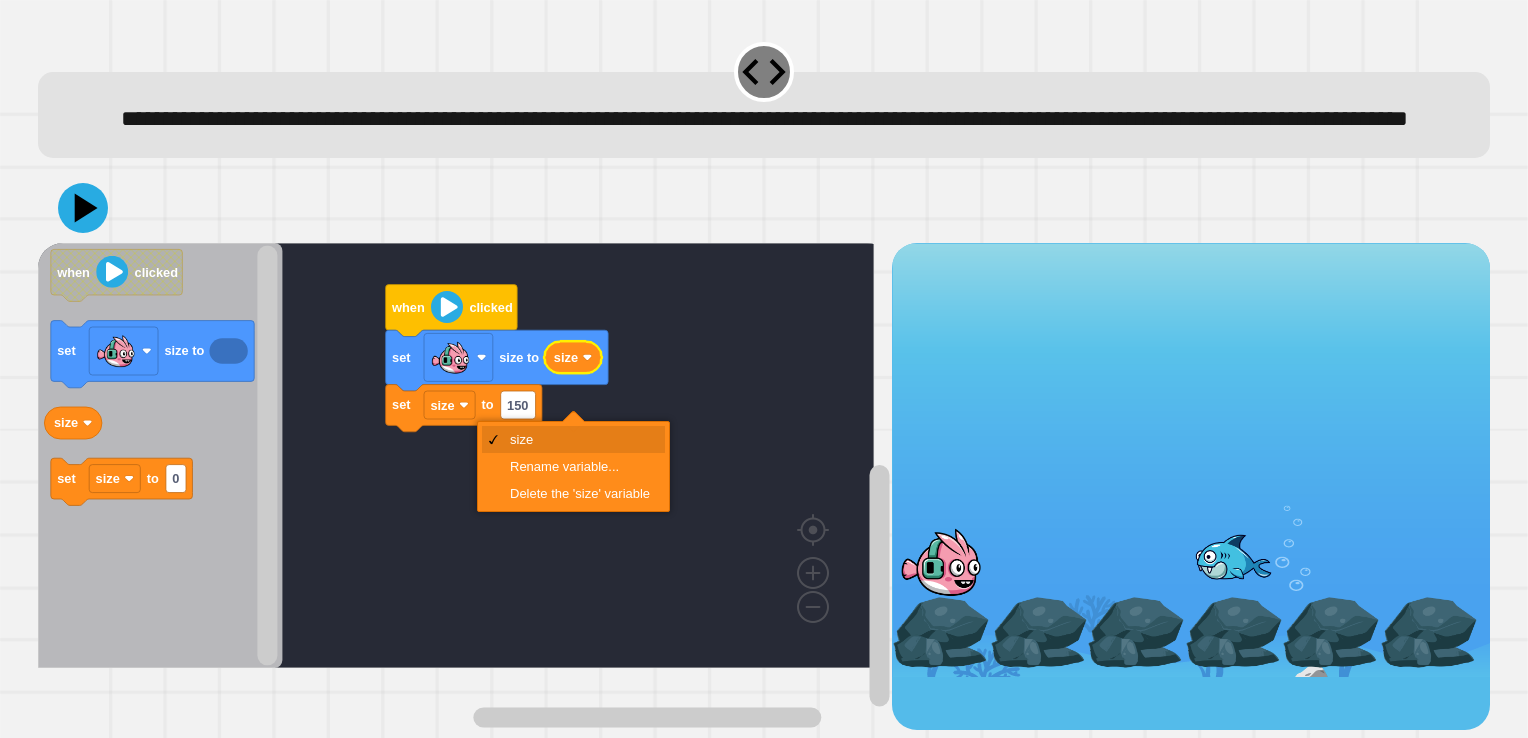 click 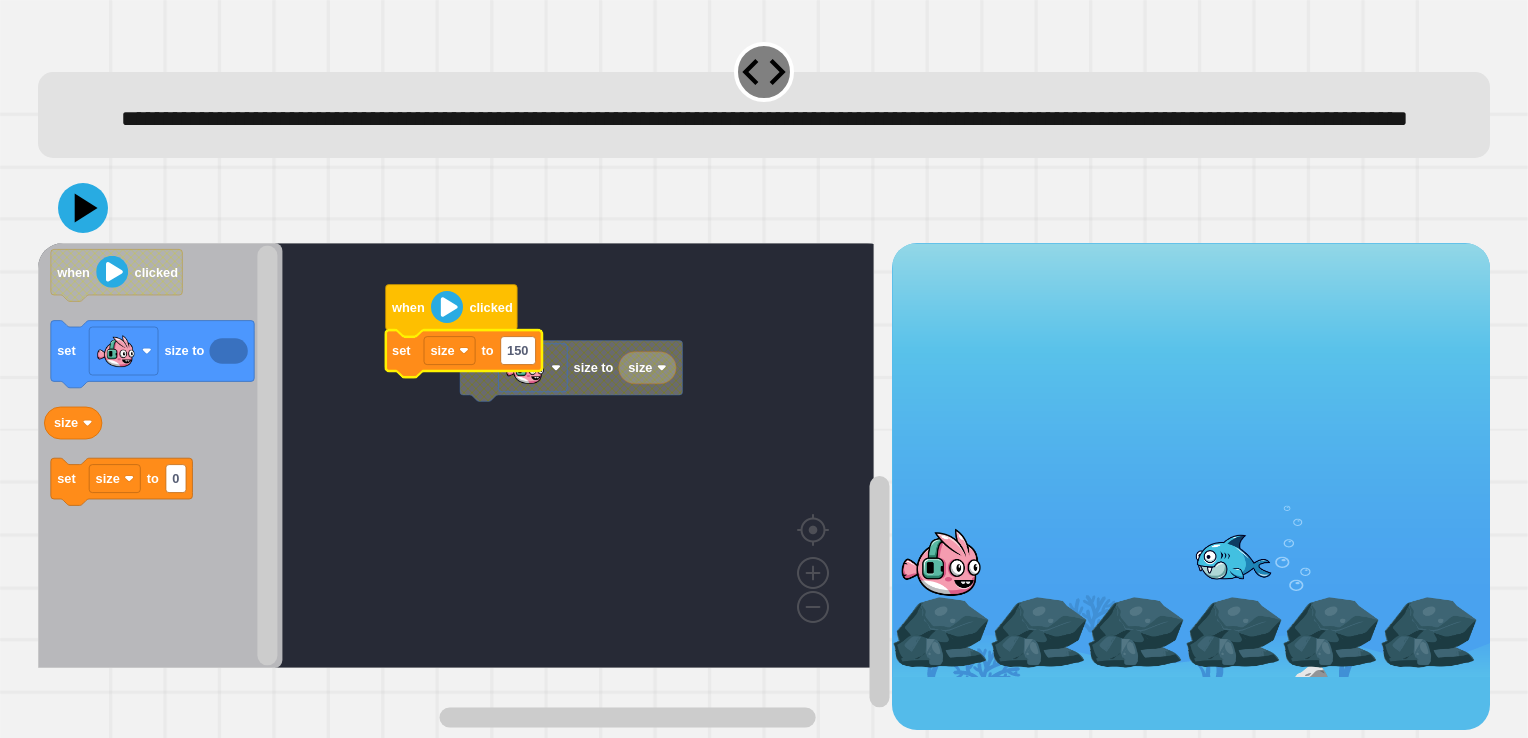 click at bounding box center (764, 208) 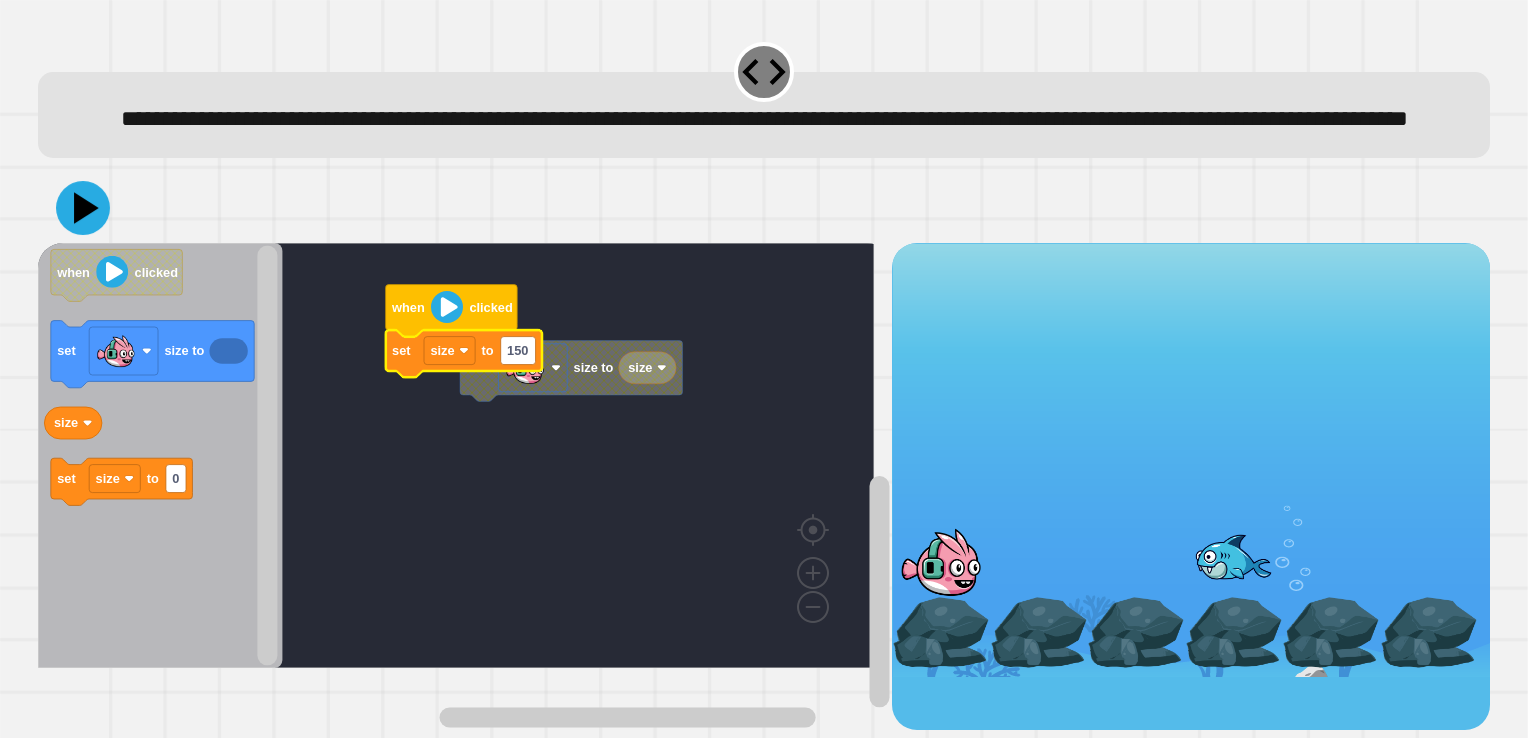 click 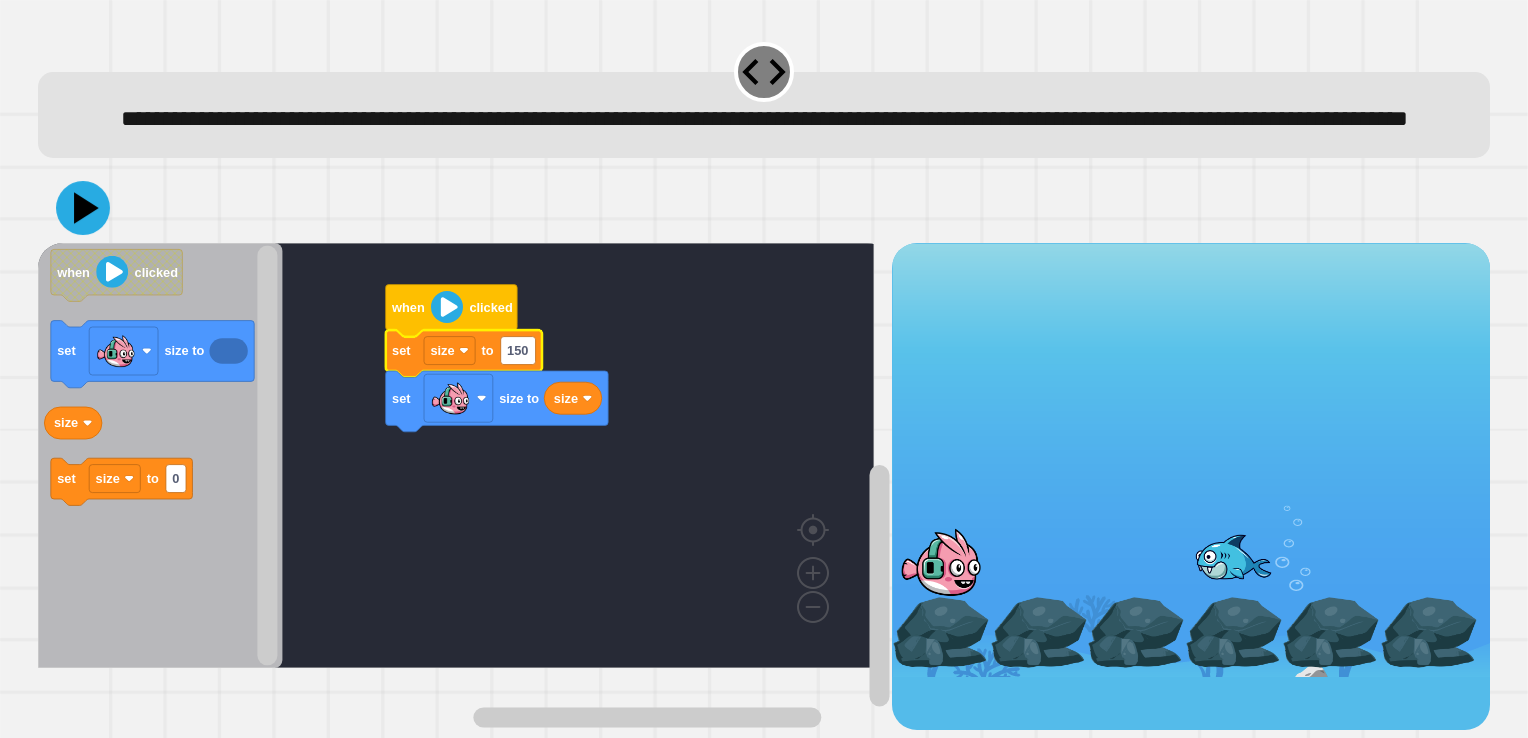 click 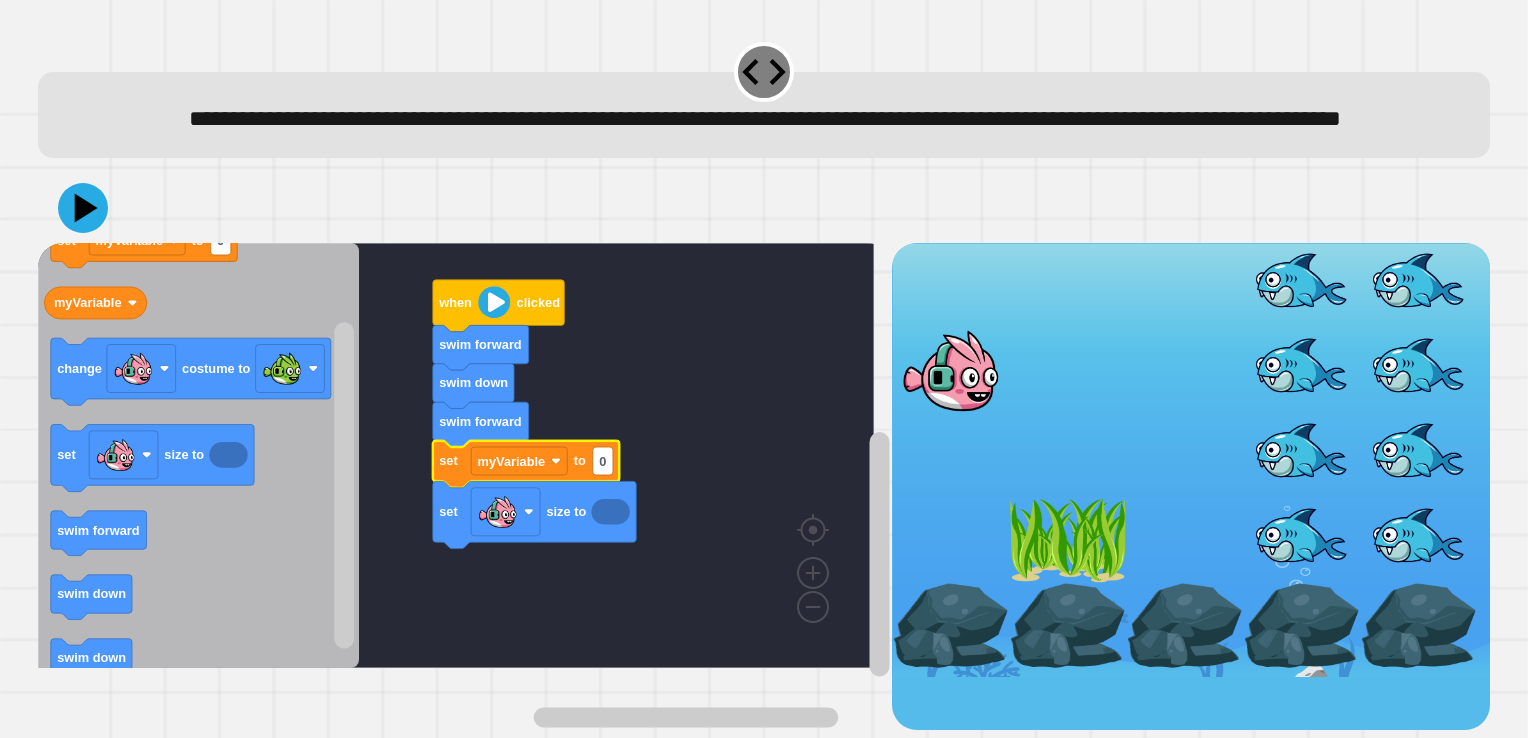 click 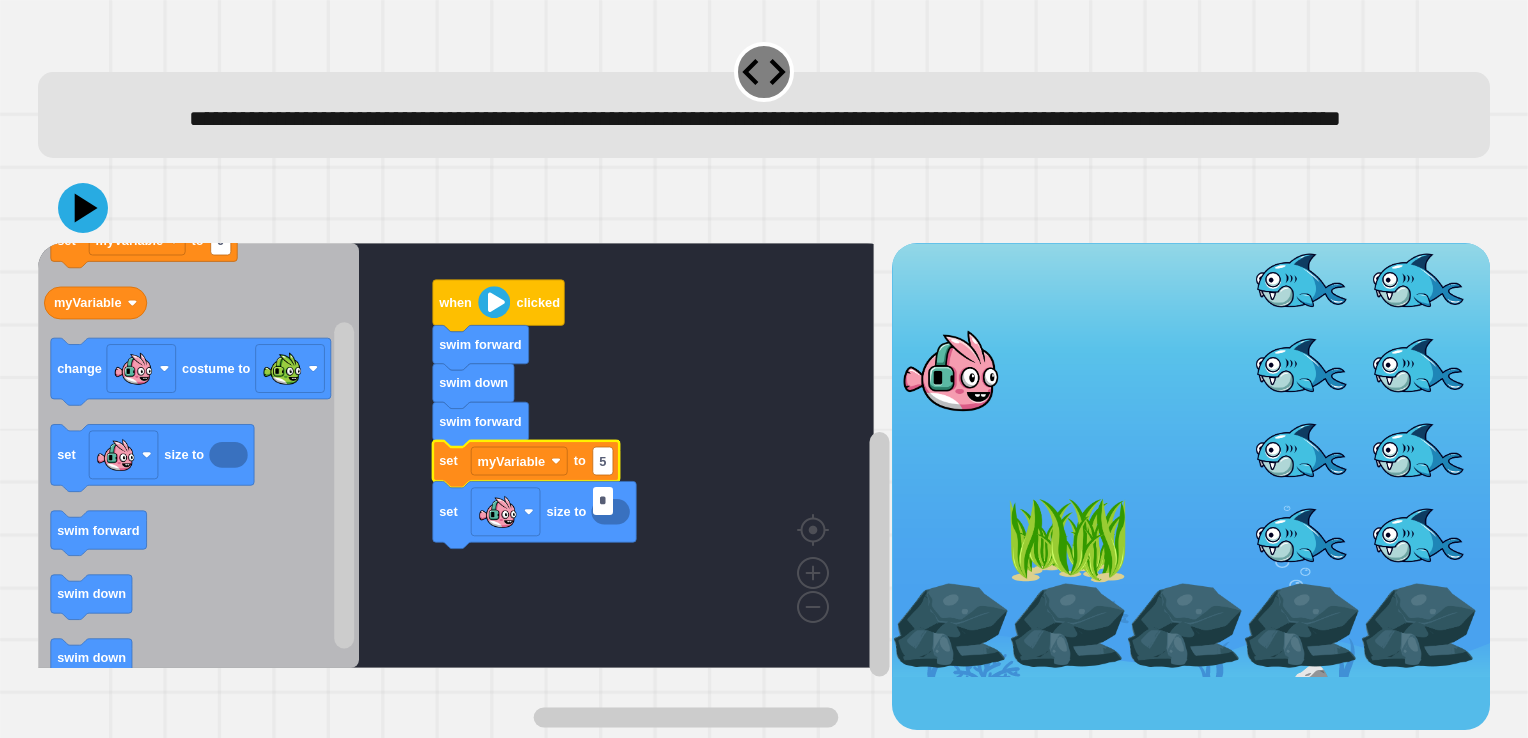 type on "**" 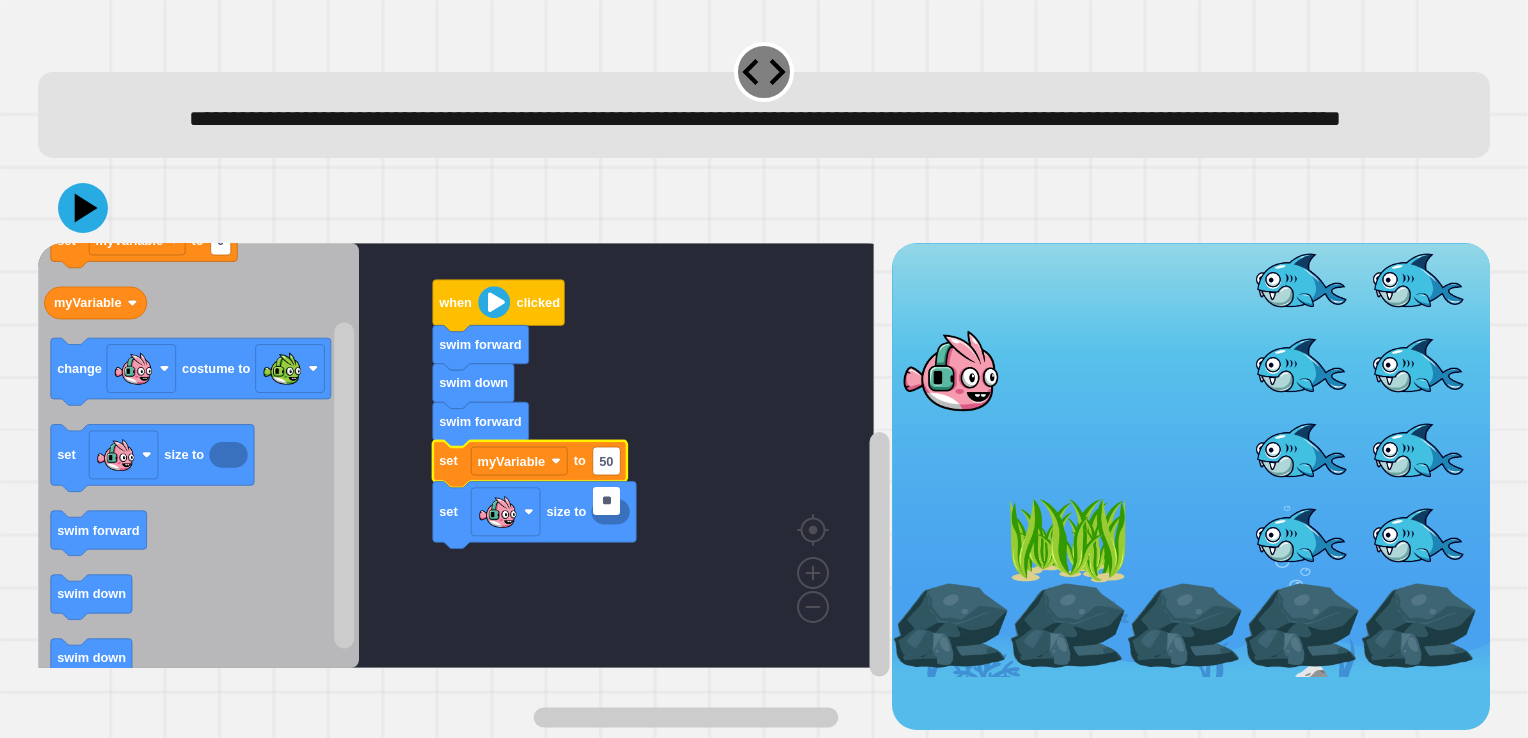 click 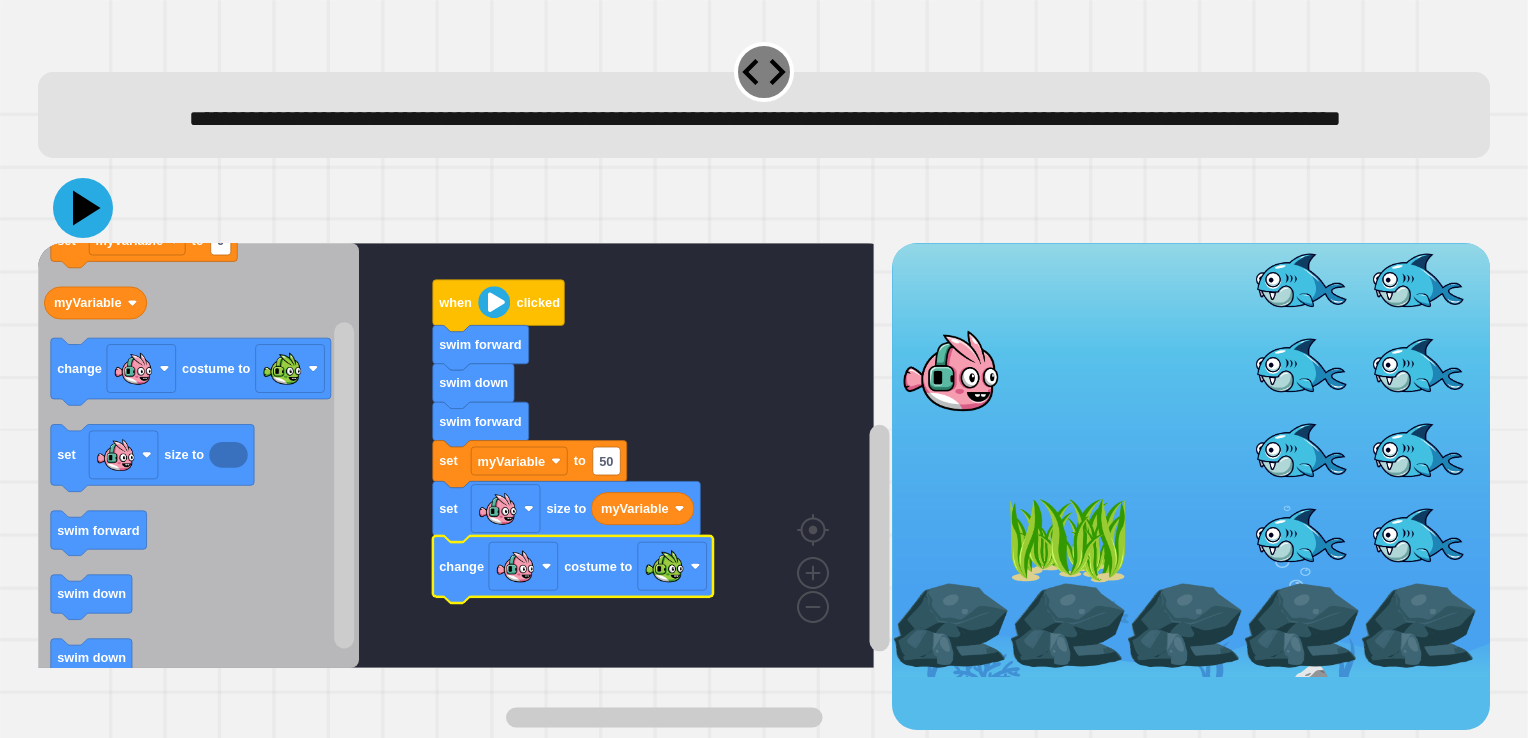click 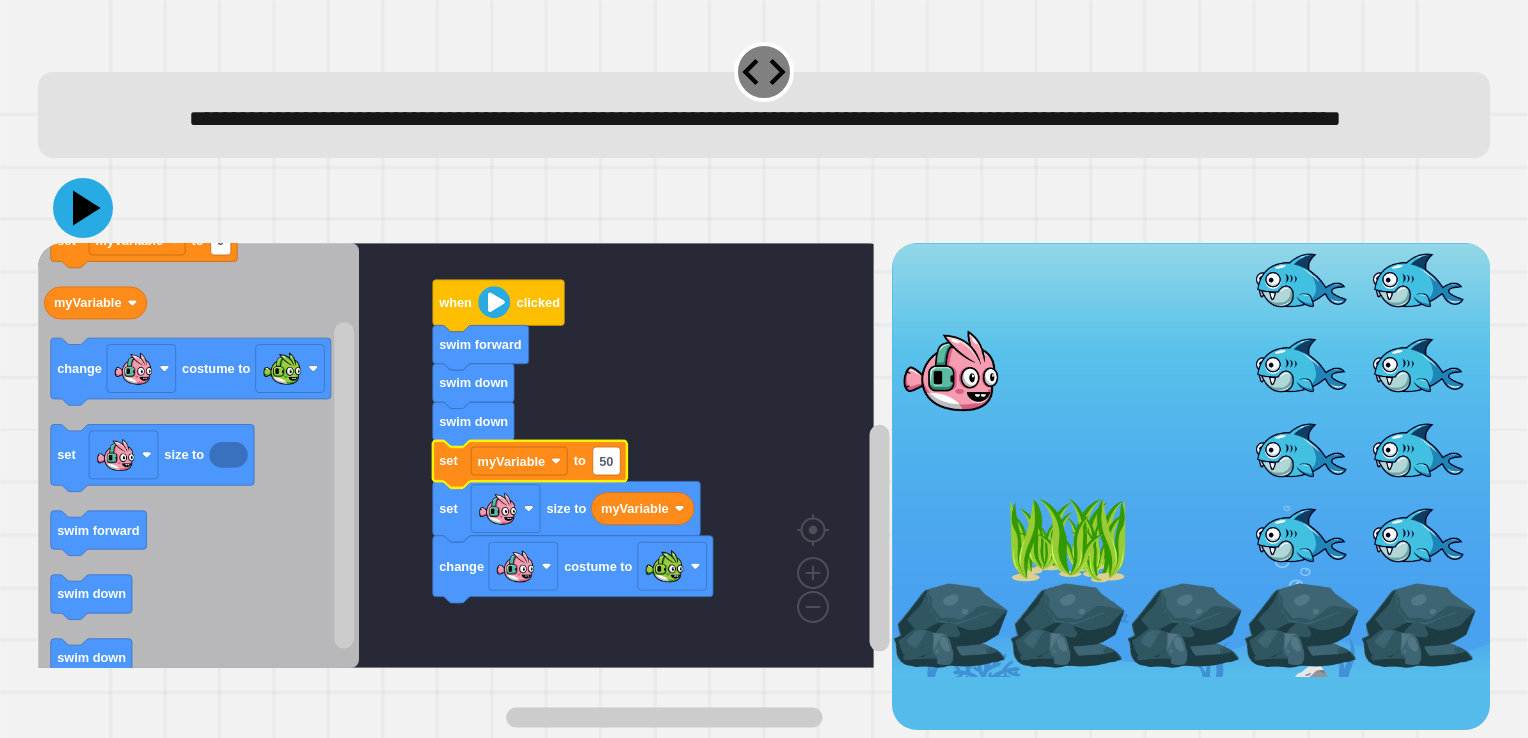 click 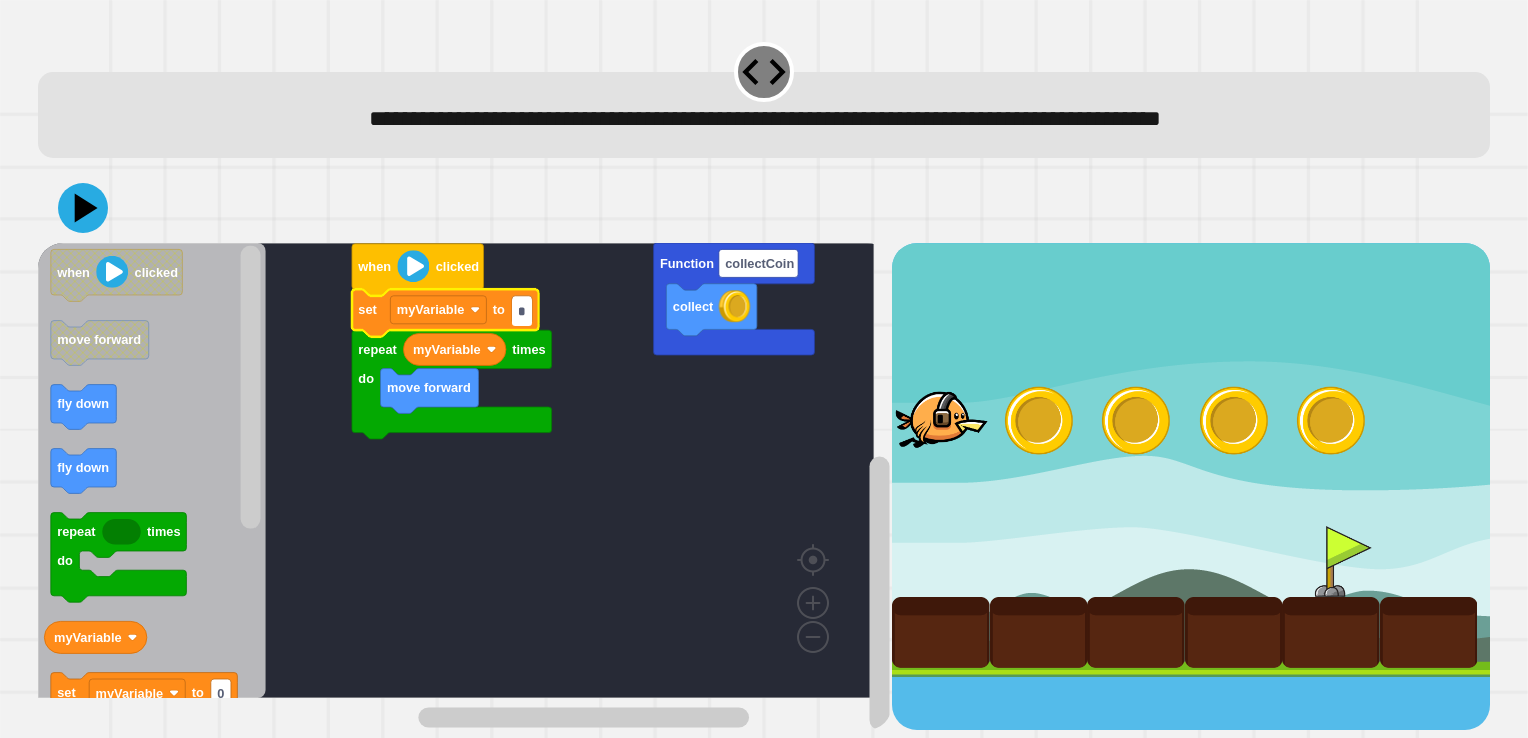 type on "*" 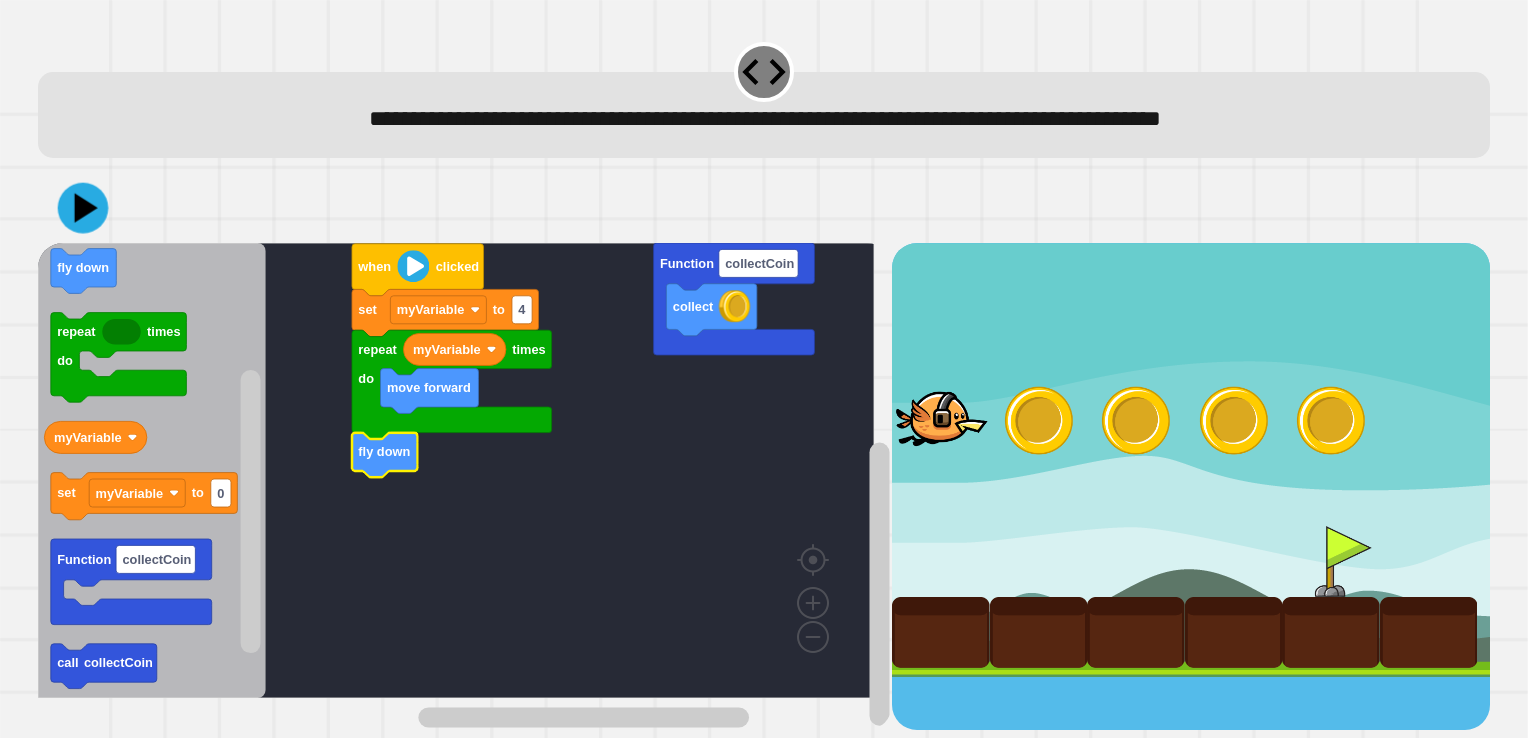 click 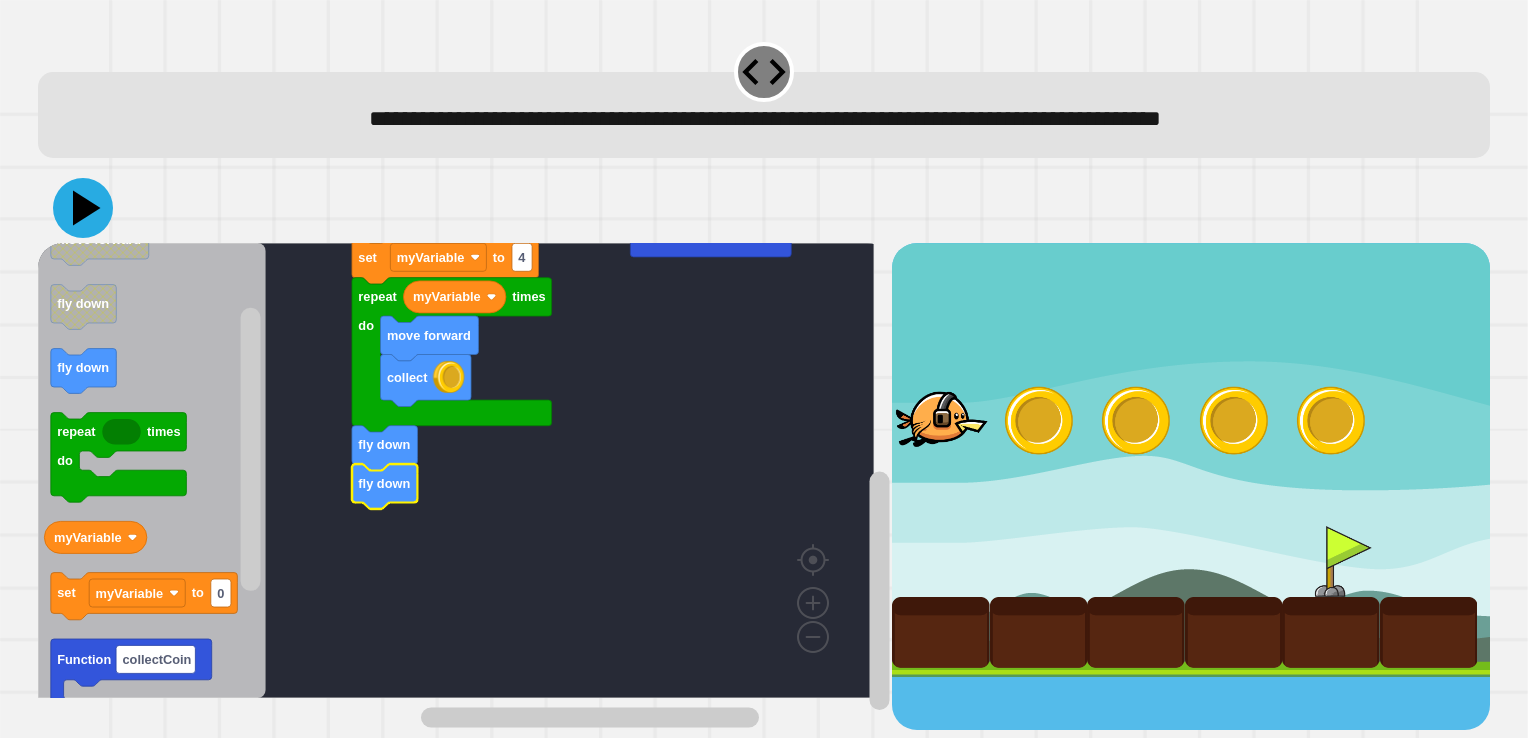 click 